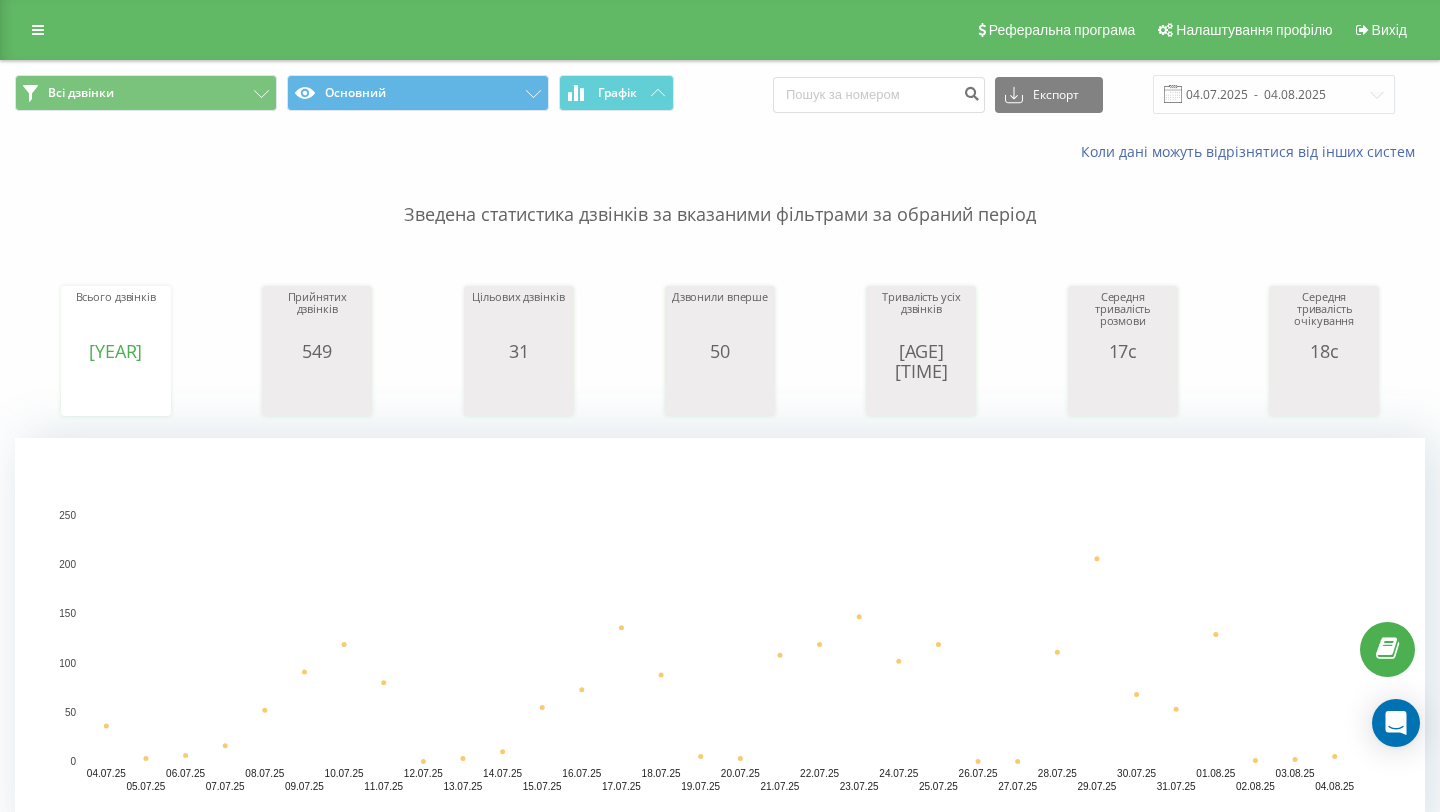scroll, scrollTop: 0, scrollLeft: 0, axis: both 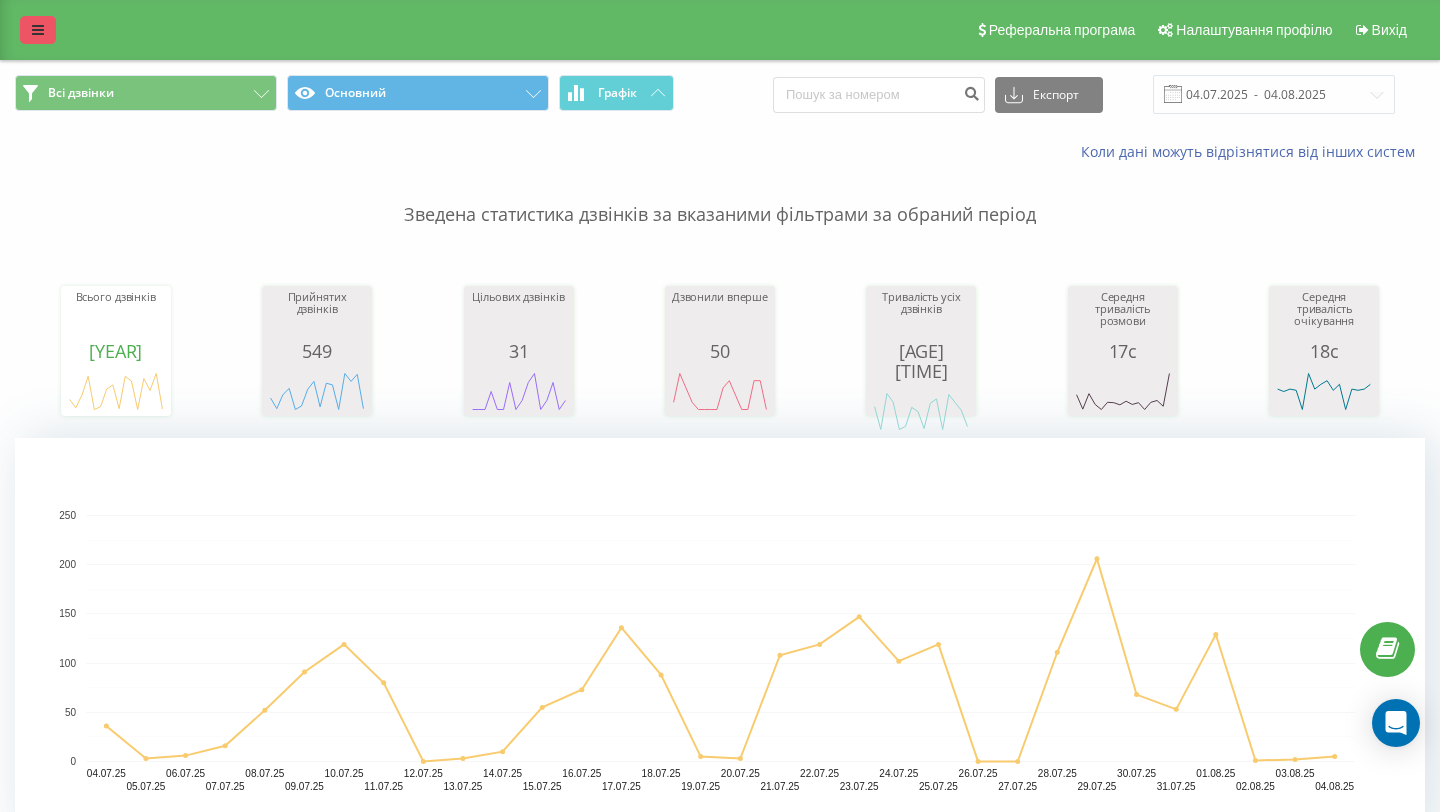 click at bounding box center [38, 30] 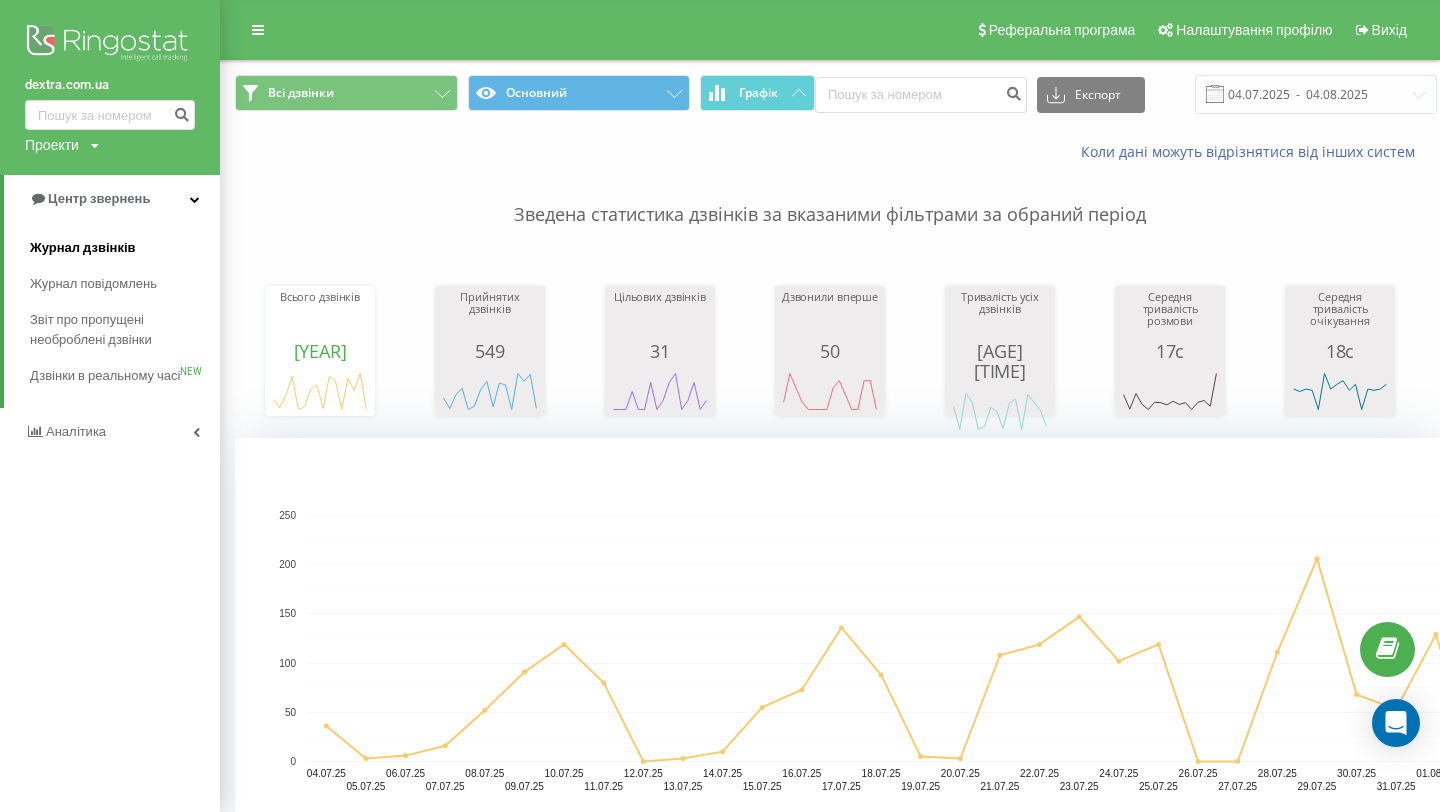 click on "Журнал дзвінків" at bounding box center [125, 248] 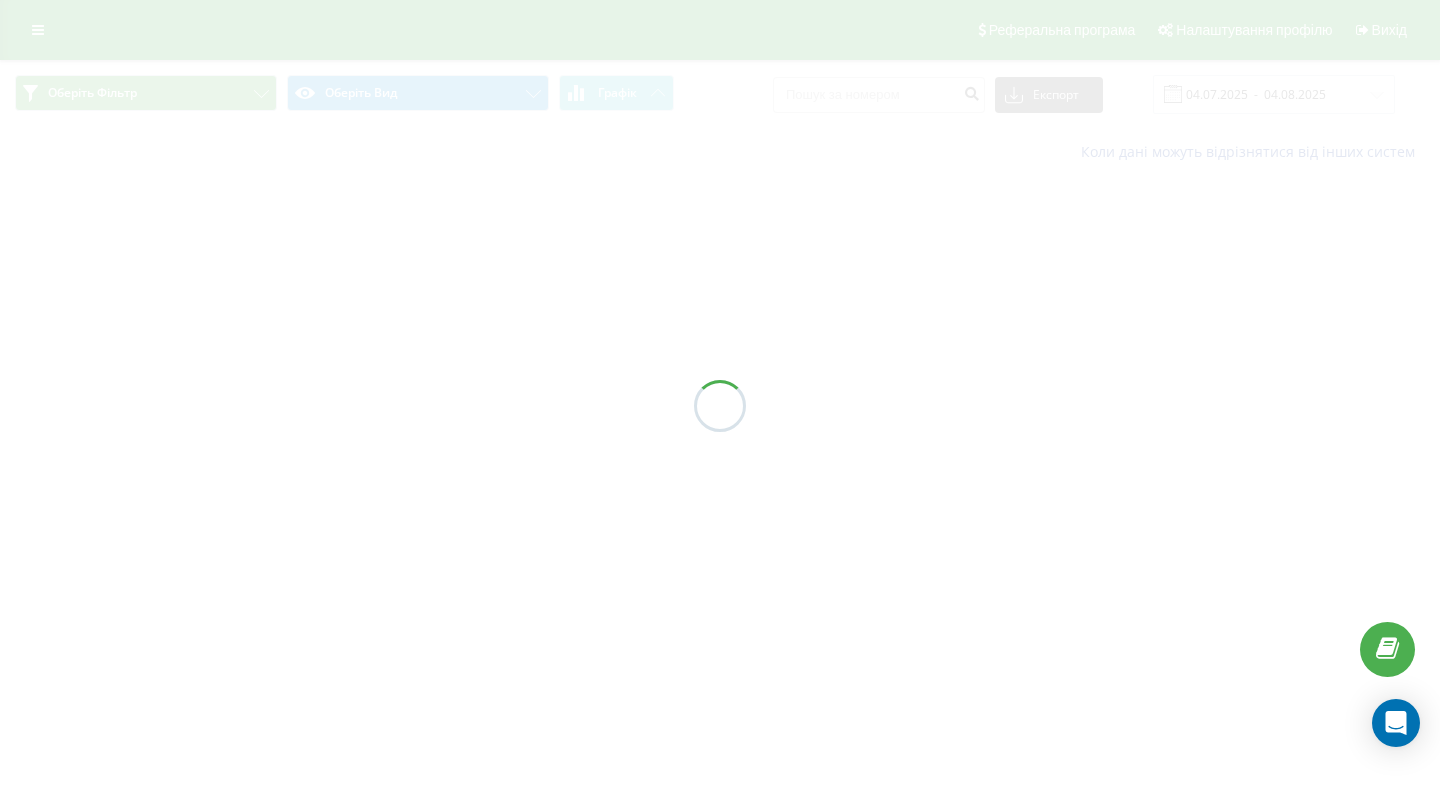 scroll, scrollTop: 0, scrollLeft: 0, axis: both 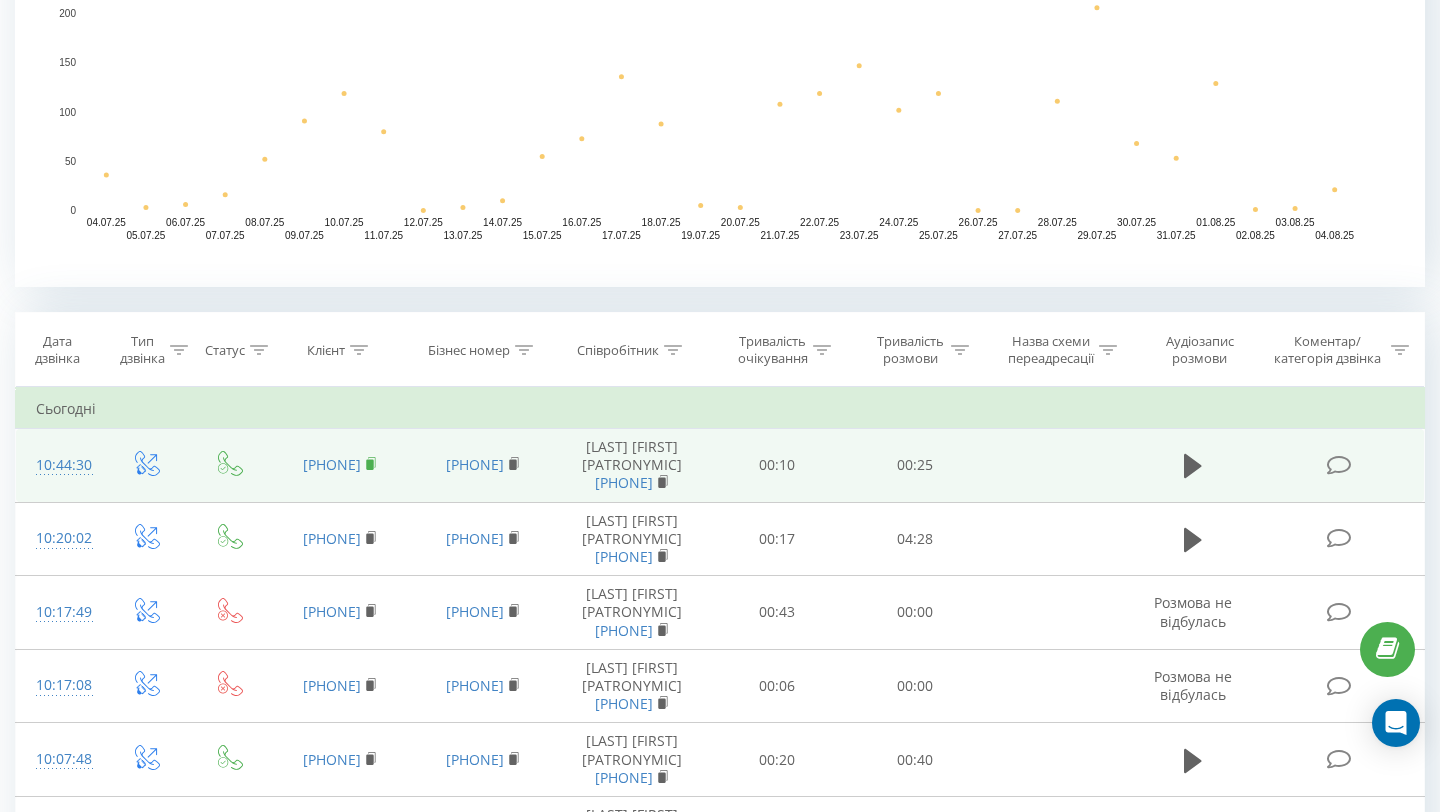 click 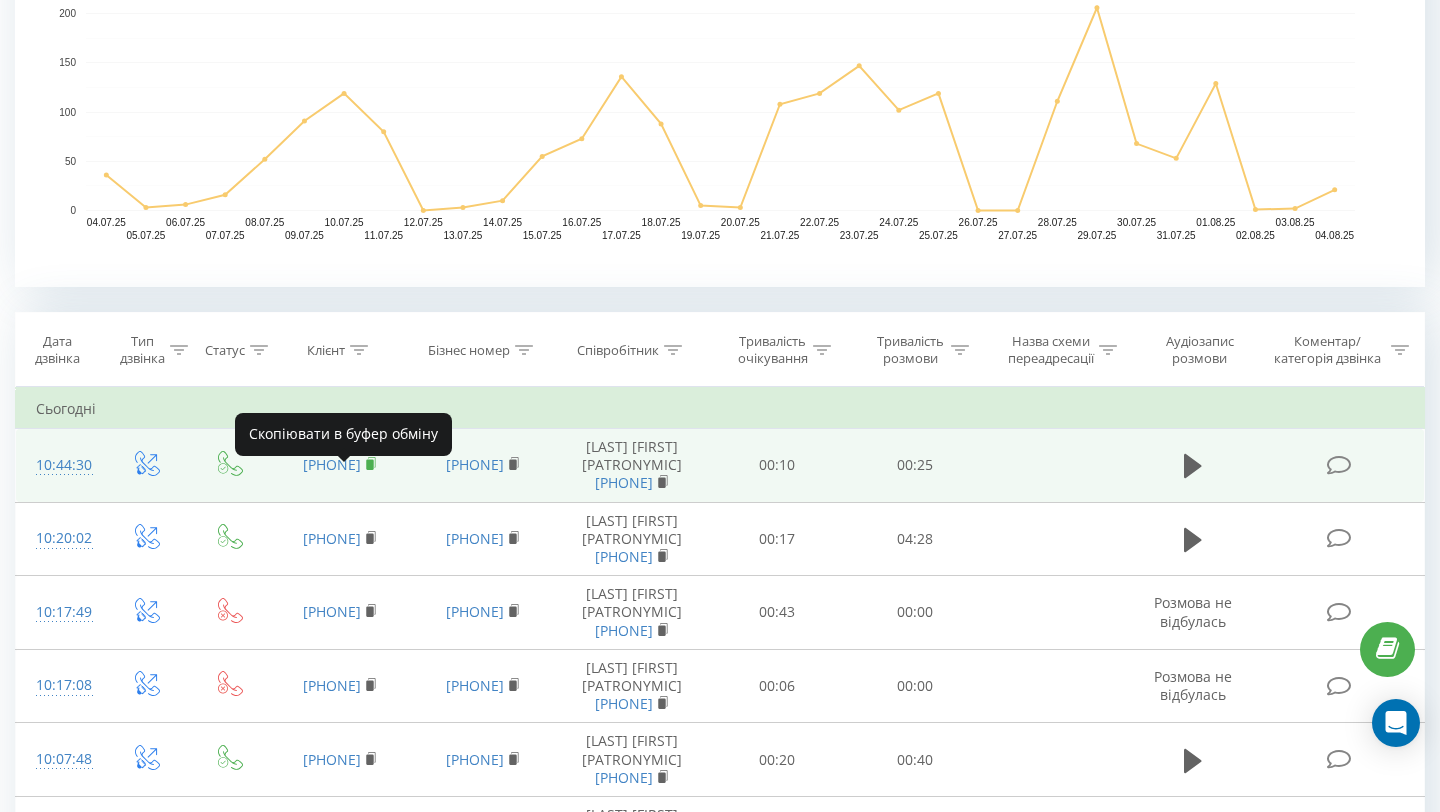 scroll, scrollTop: 0, scrollLeft: 0, axis: both 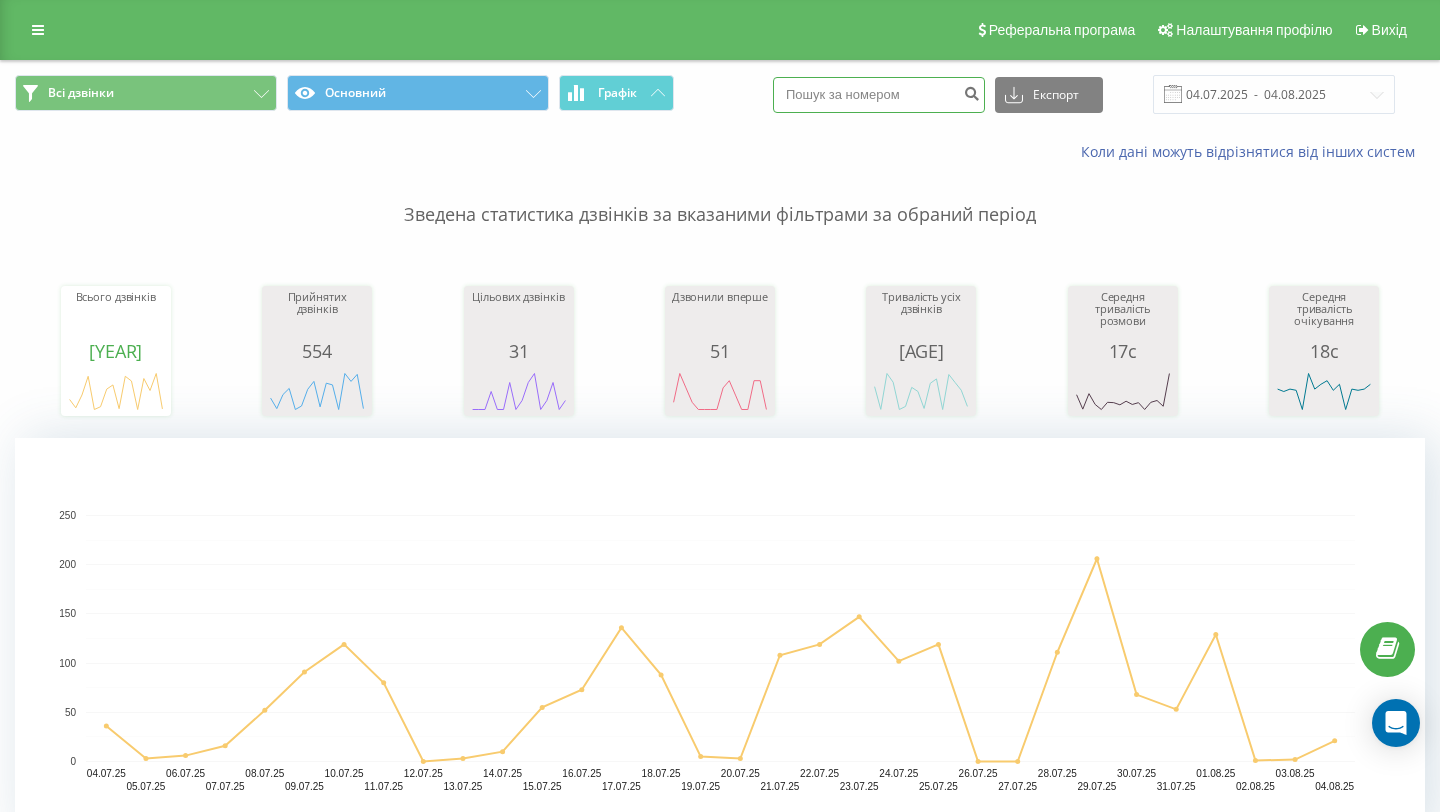 click at bounding box center [879, 95] 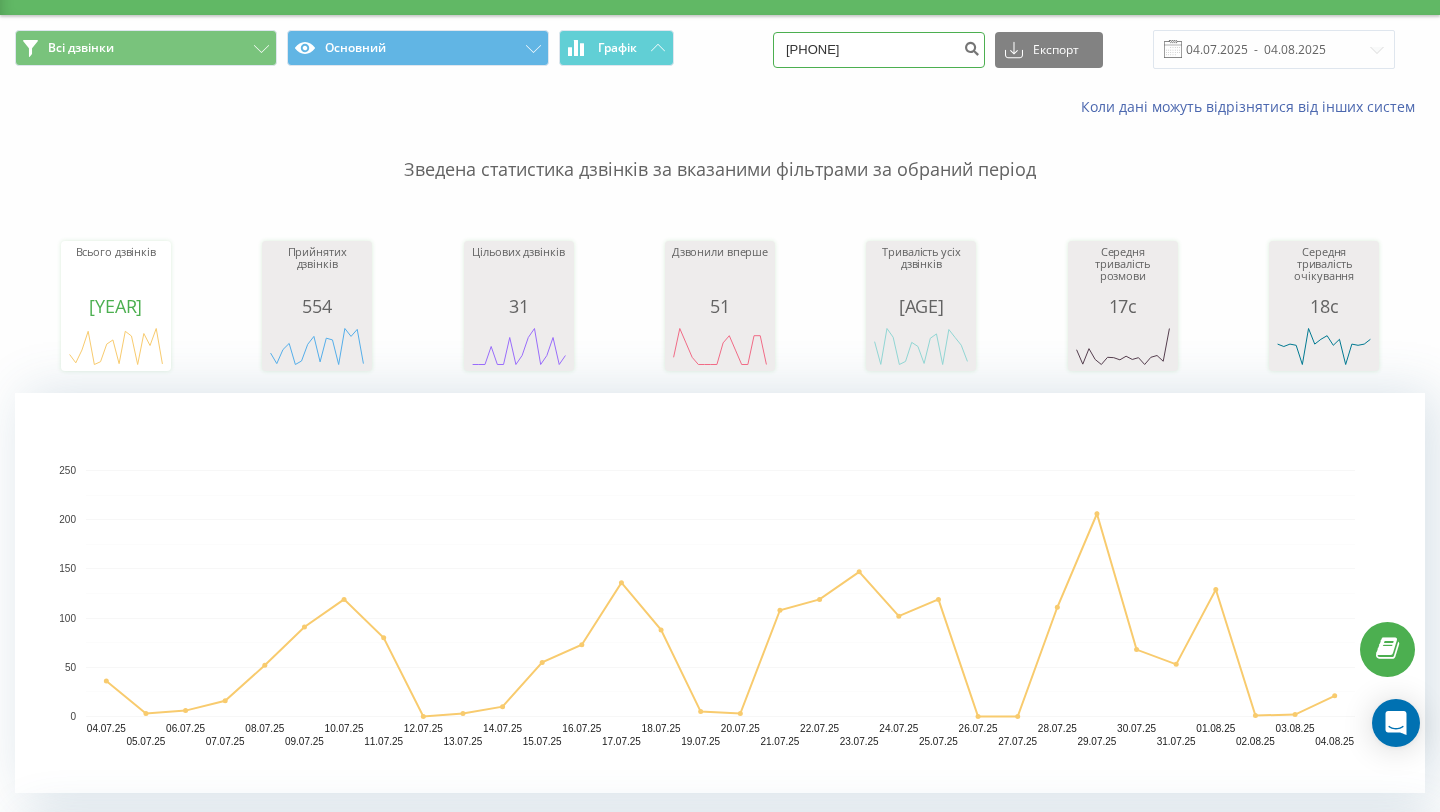 scroll, scrollTop: 52, scrollLeft: 0, axis: vertical 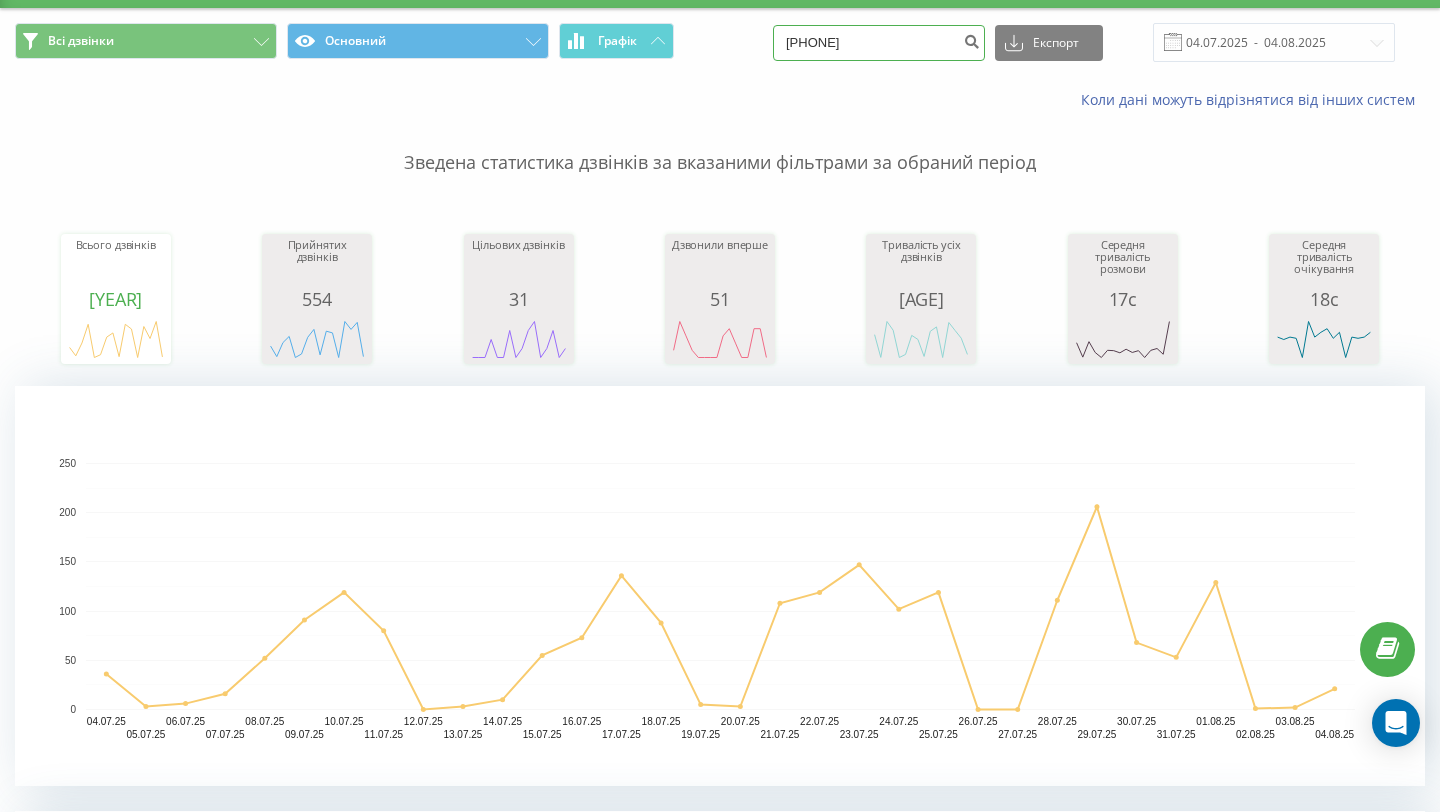 type on "[PHONE]" 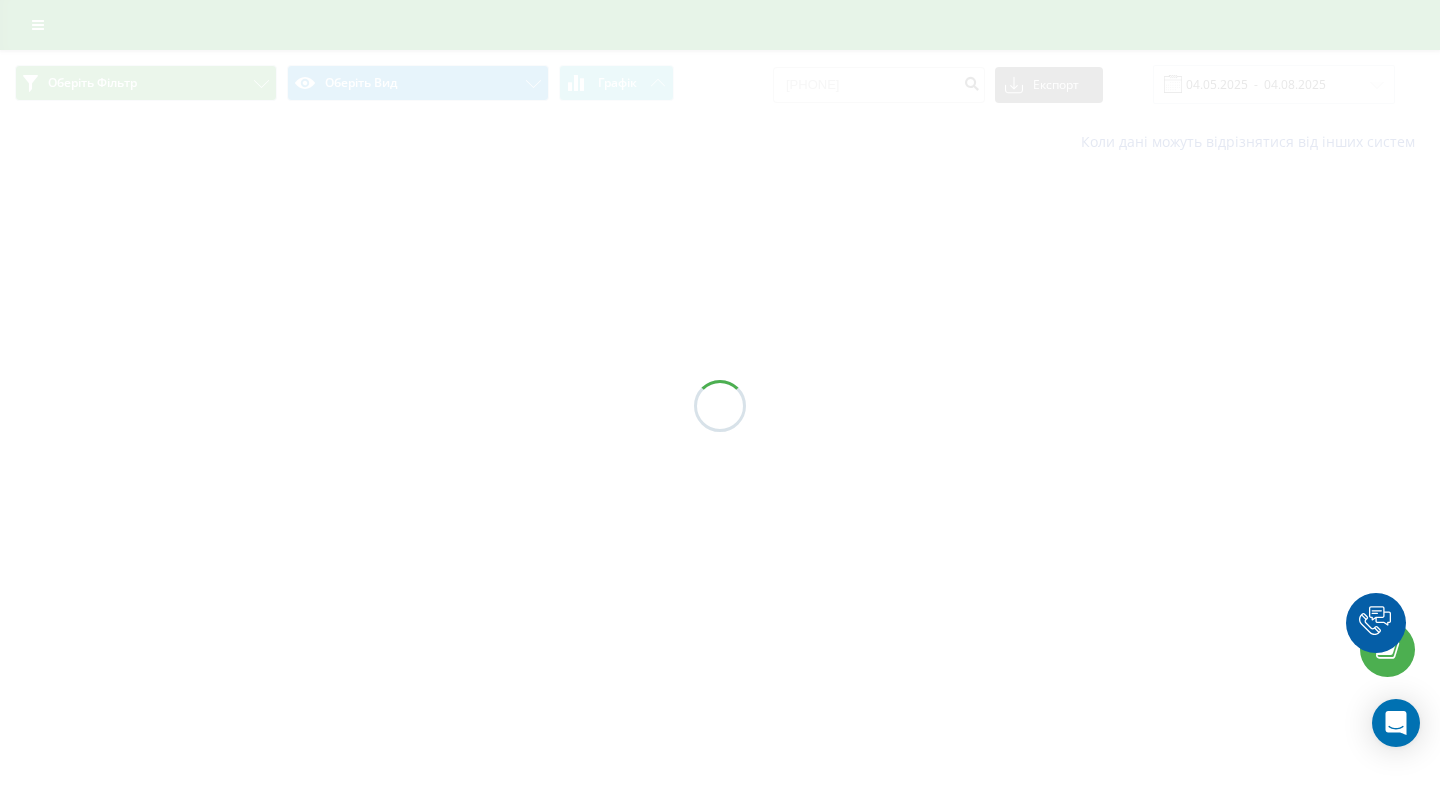scroll, scrollTop: 0, scrollLeft: 0, axis: both 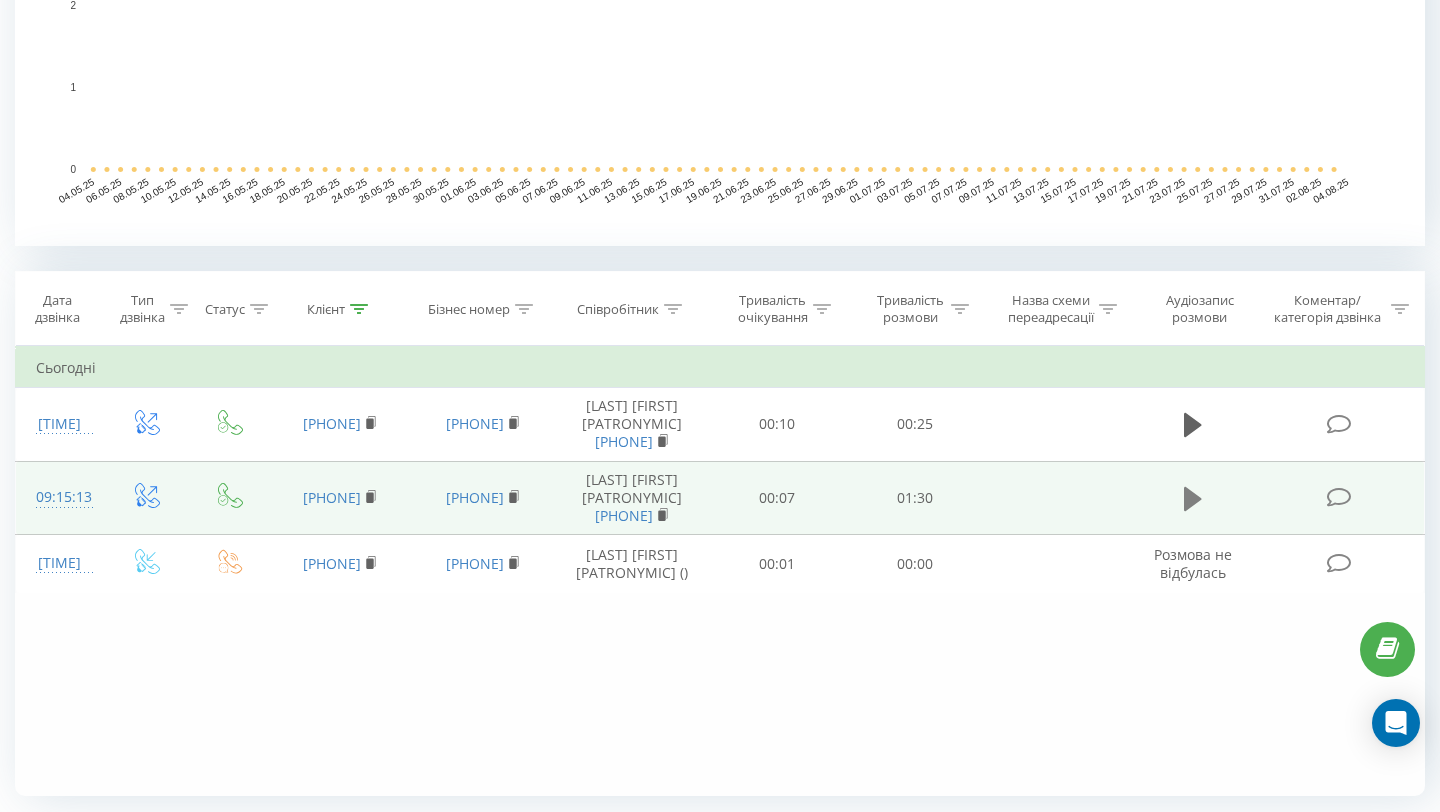 click 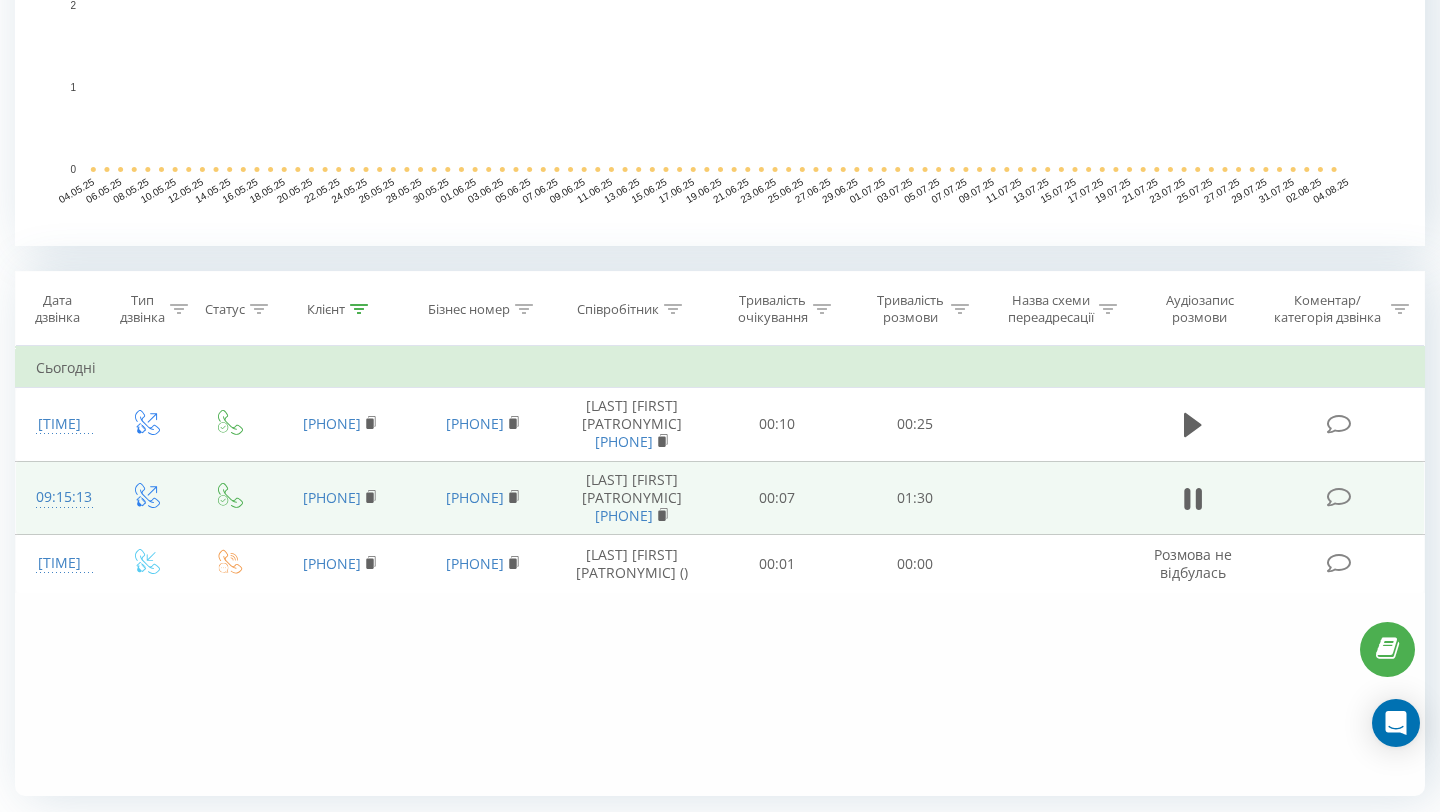 scroll, scrollTop: 728, scrollLeft: 0, axis: vertical 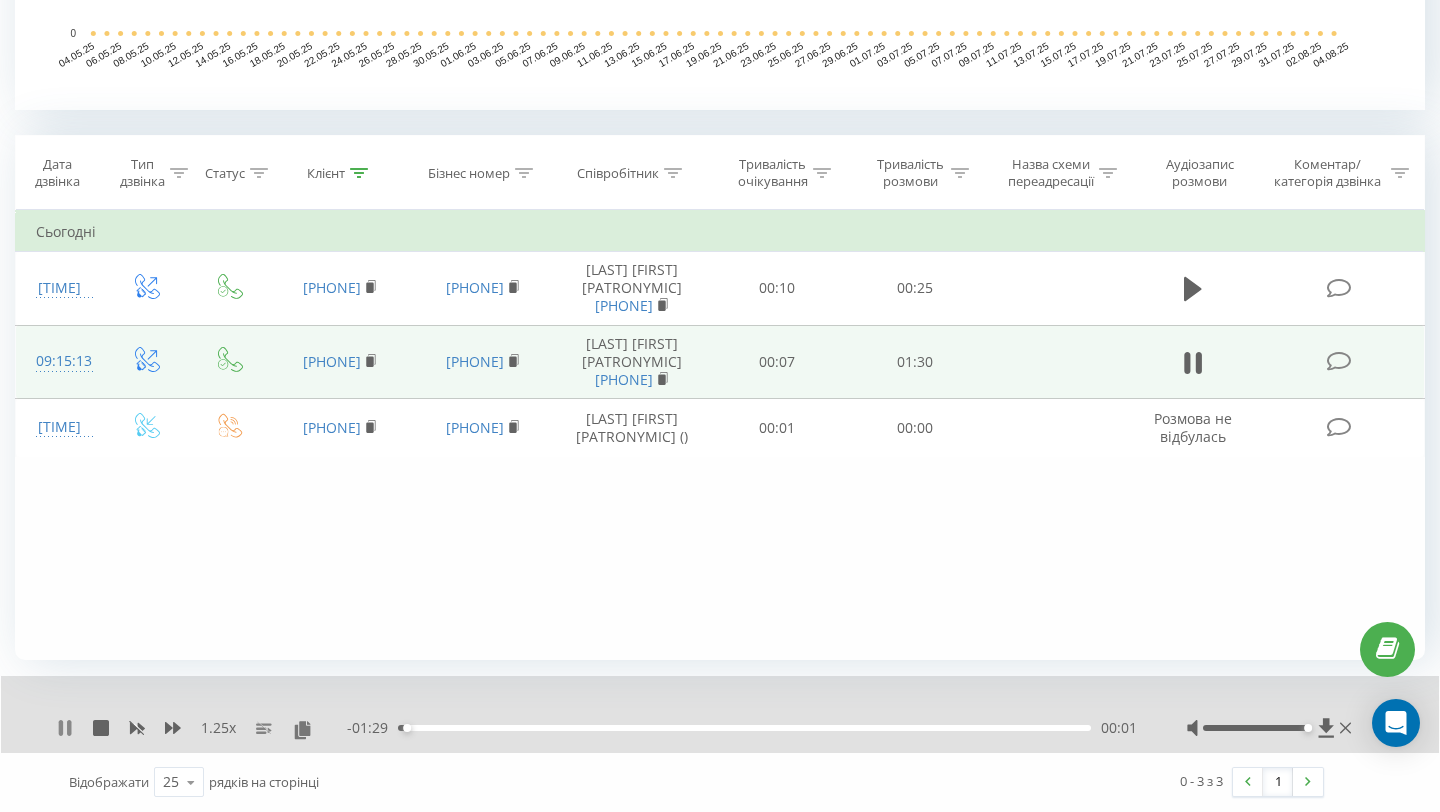 click 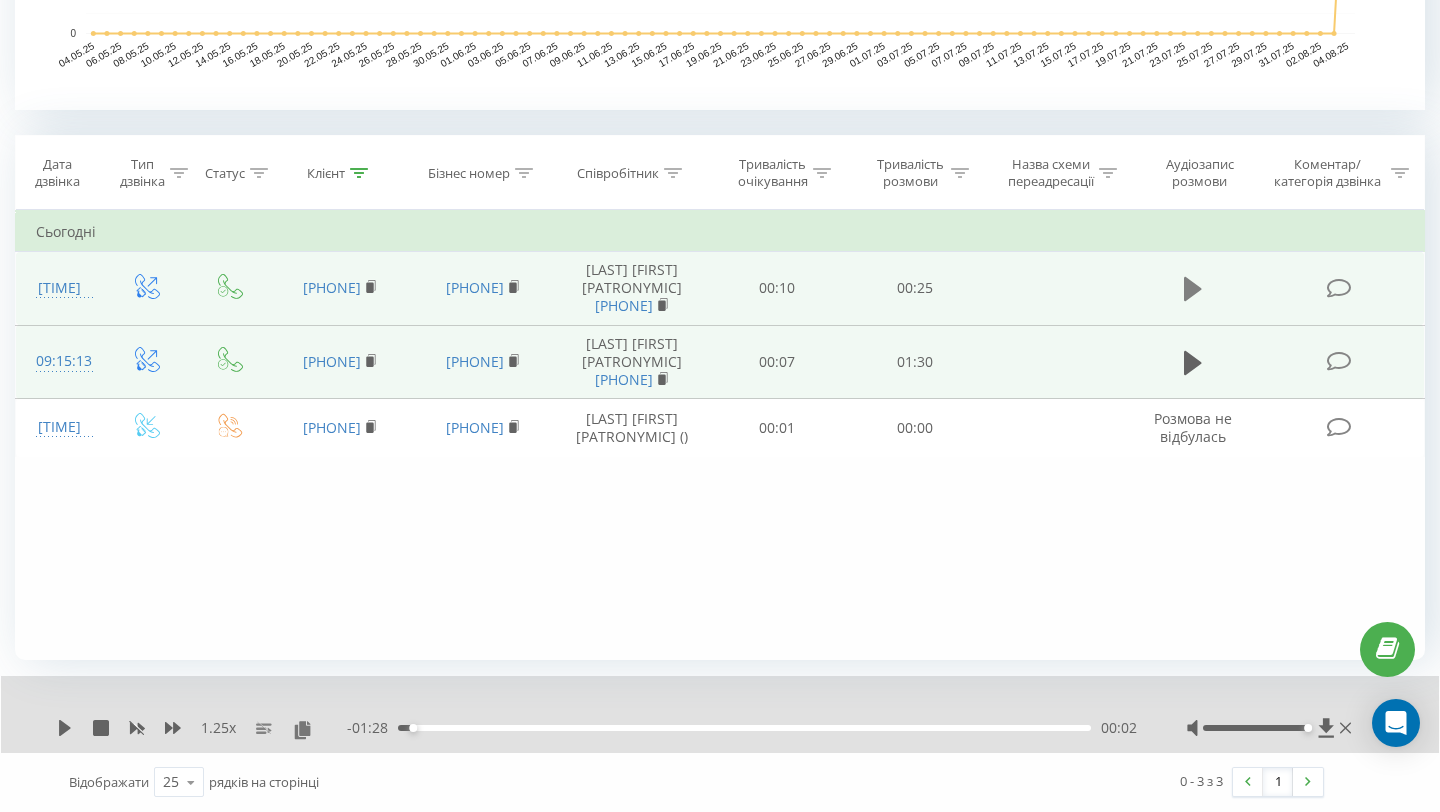 click 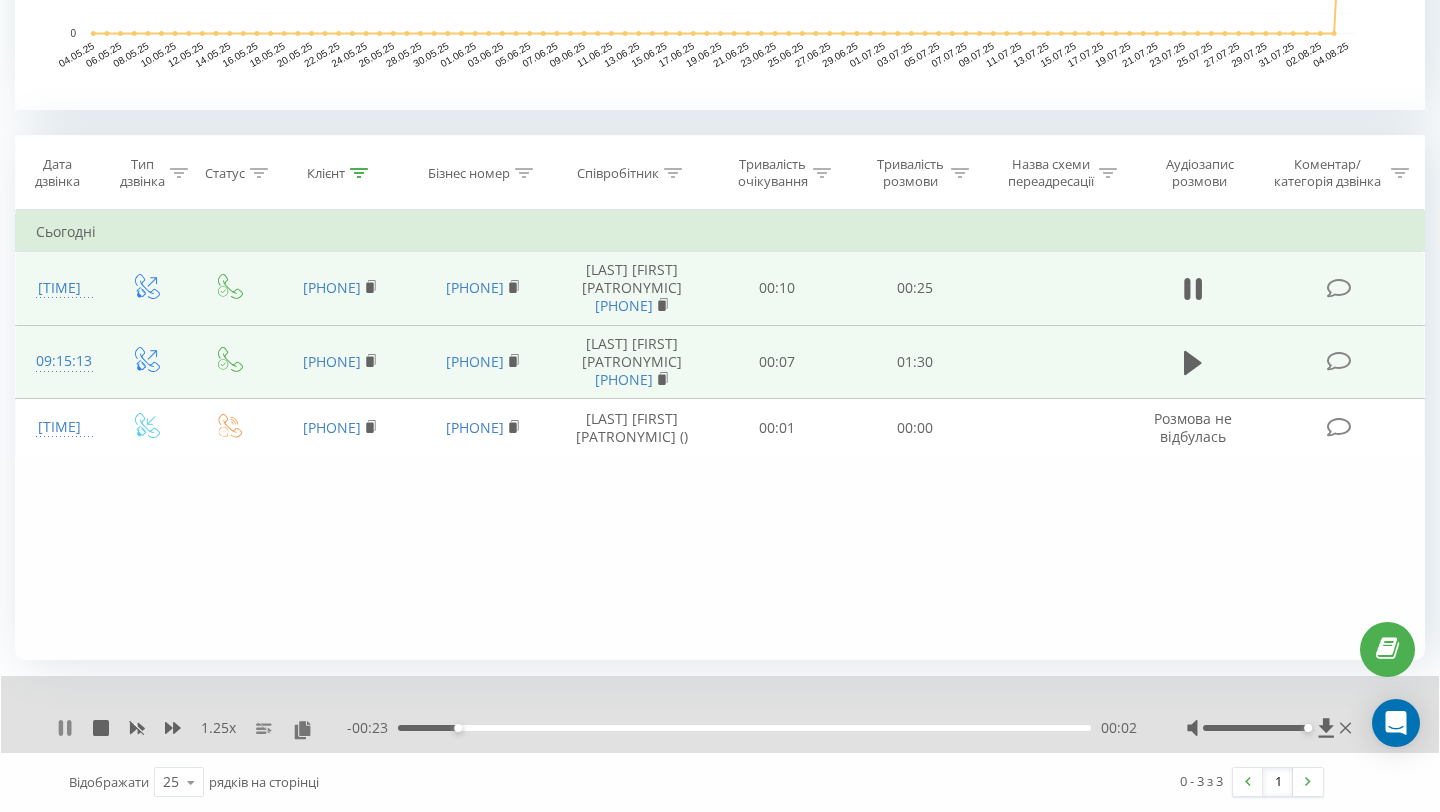 click 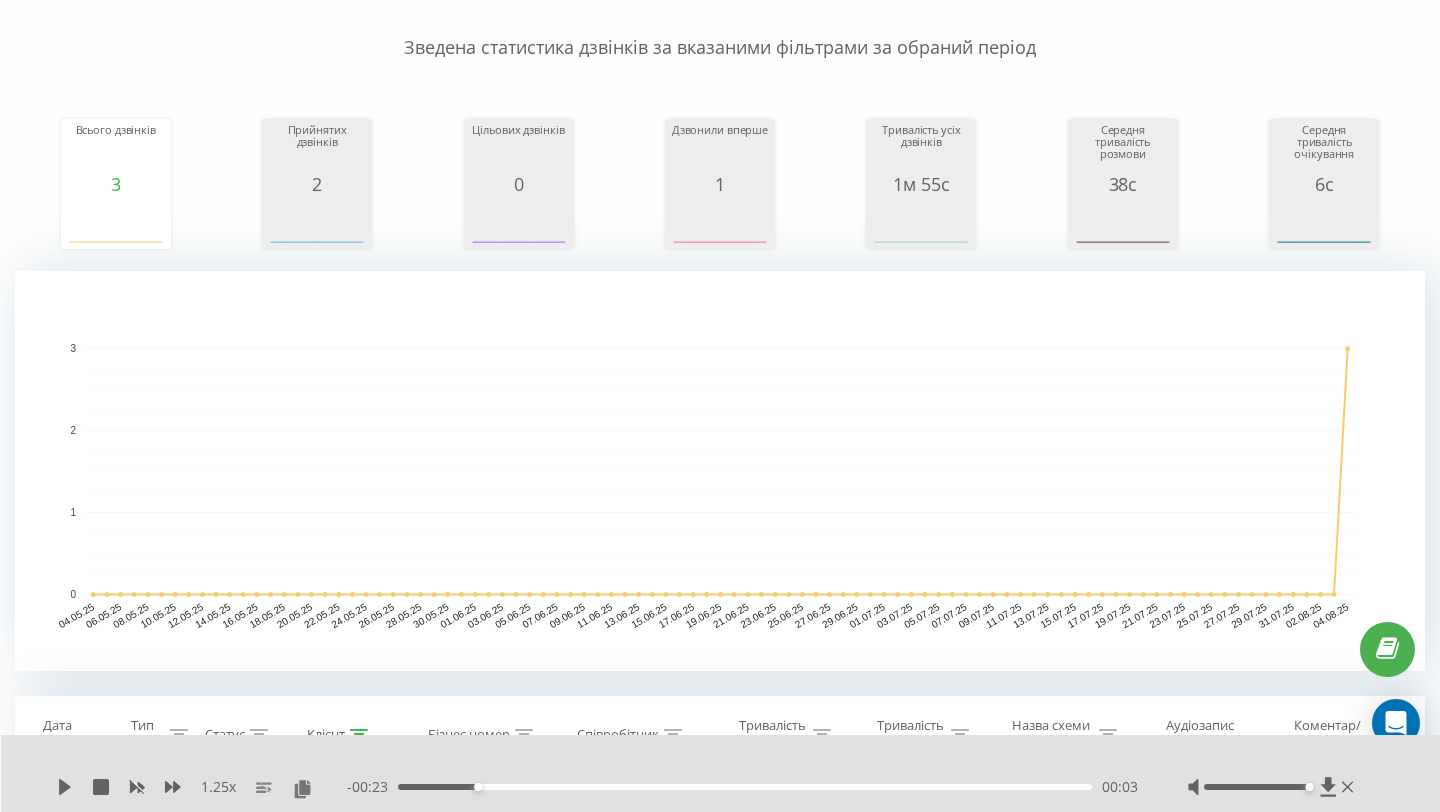 scroll, scrollTop: 324, scrollLeft: 0, axis: vertical 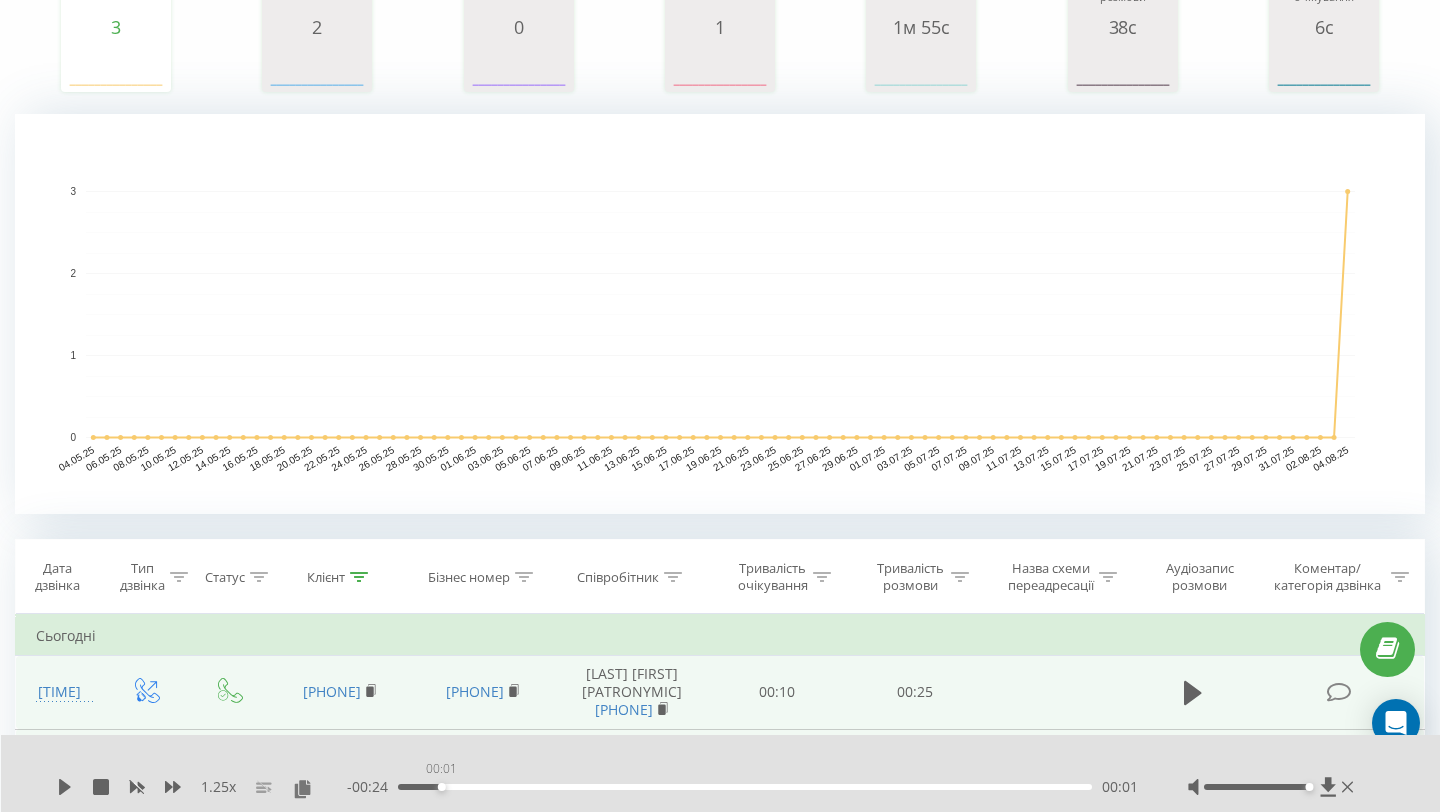 drag, startPoint x: 462, startPoint y: 788, endPoint x: 271, endPoint y: 788, distance: 191 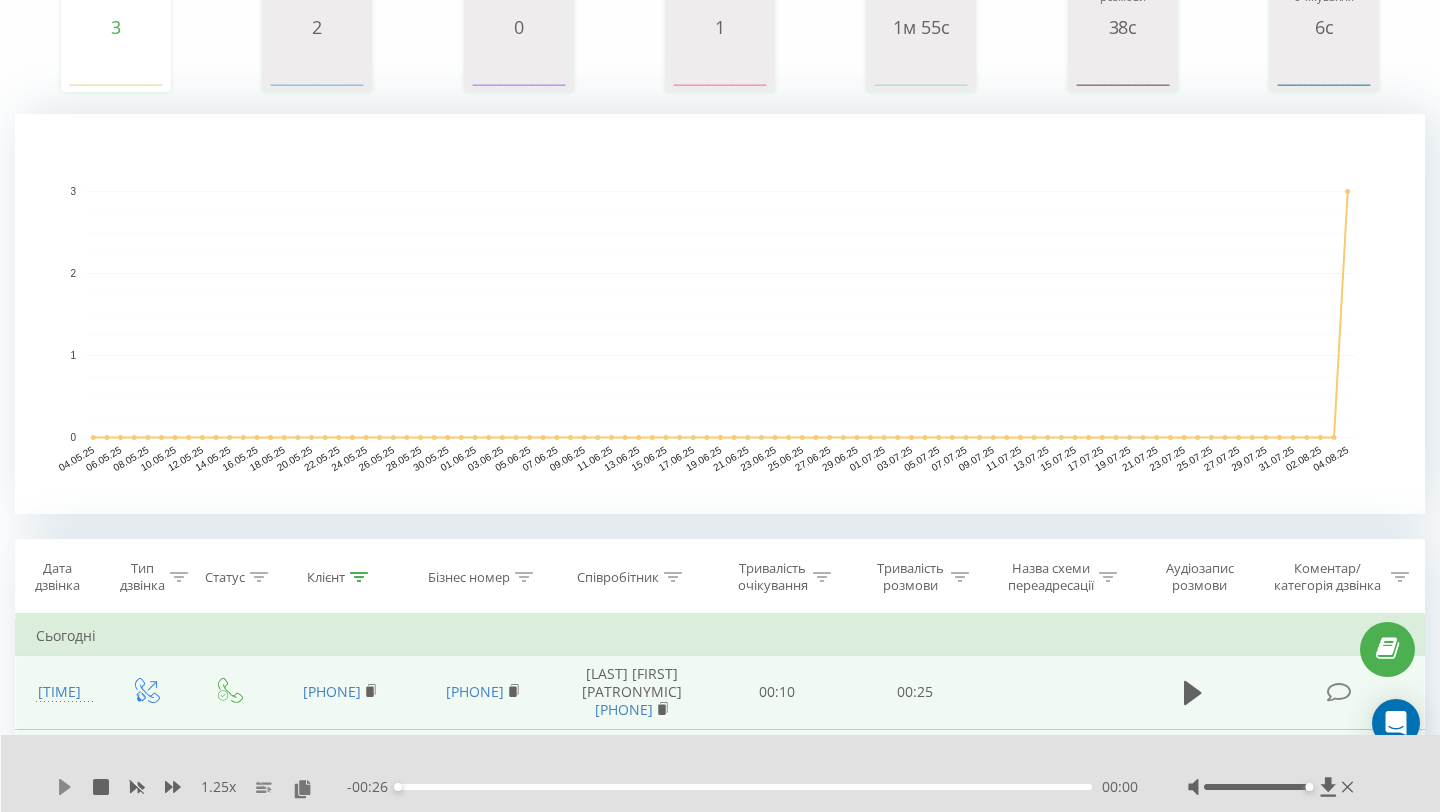 click 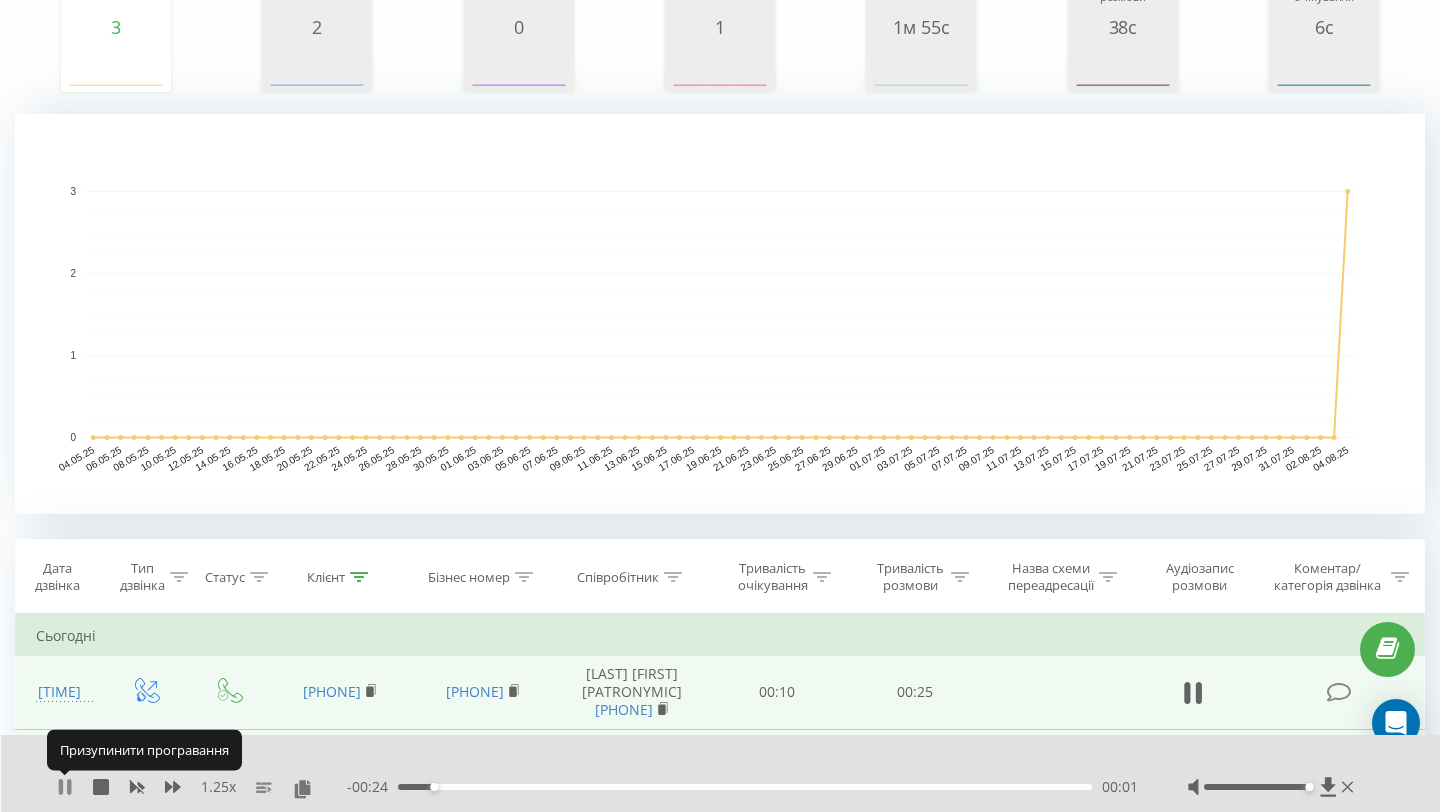 click 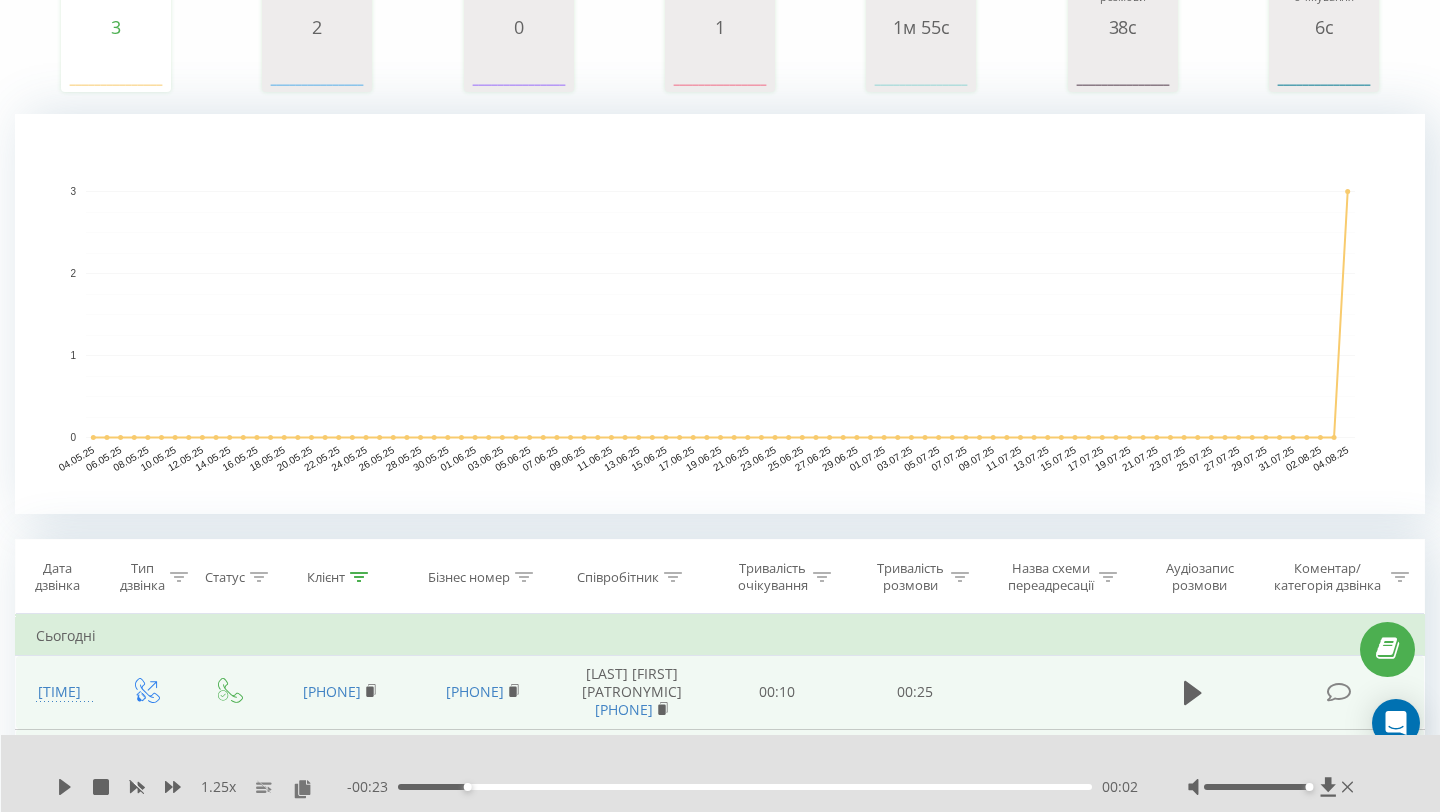 click on "- 00:23 00:02   00:02" at bounding box center (742, 787) 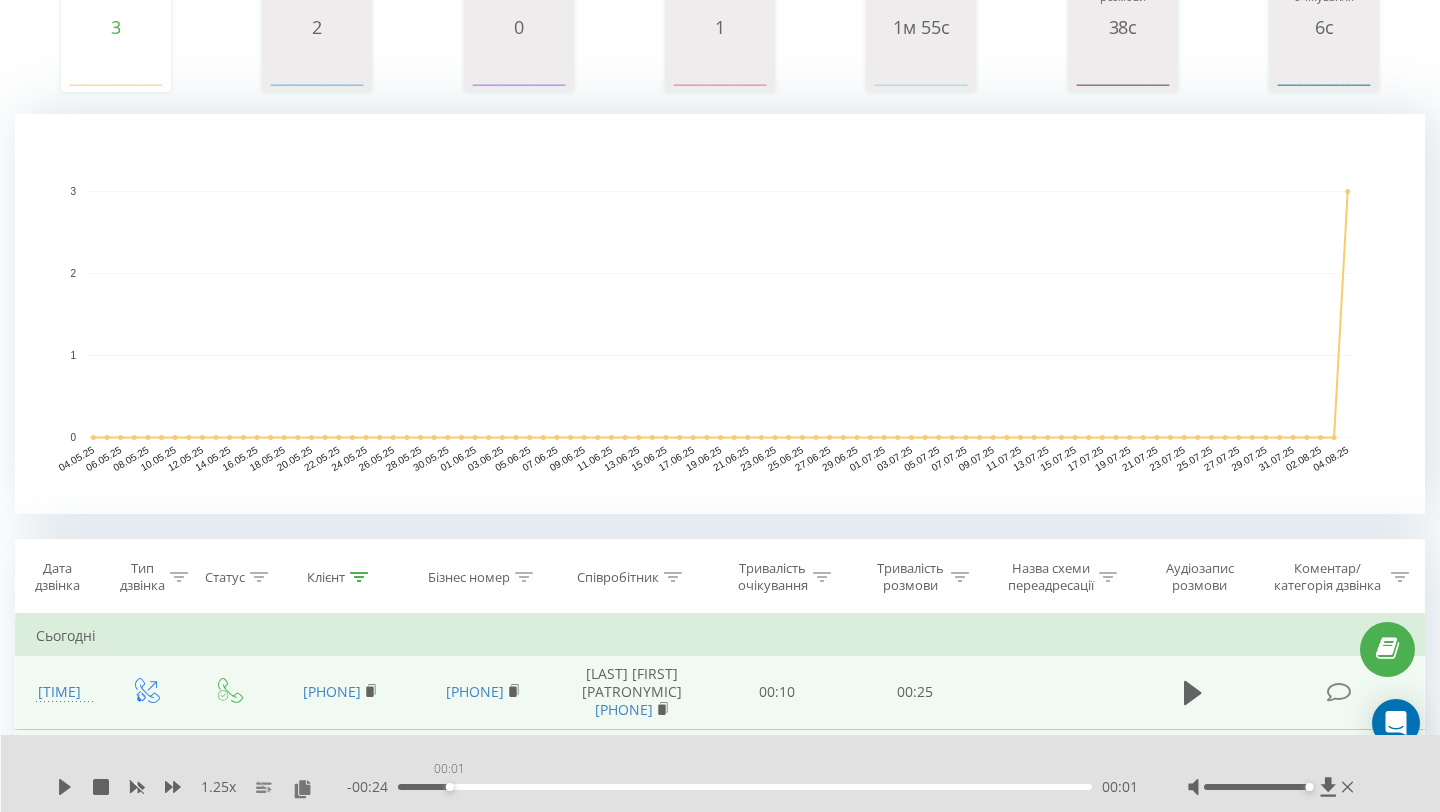 drag, startPoint x: 449, startPoint y: 787, endPoint x: 290, endPoint y: 787, distance: 159 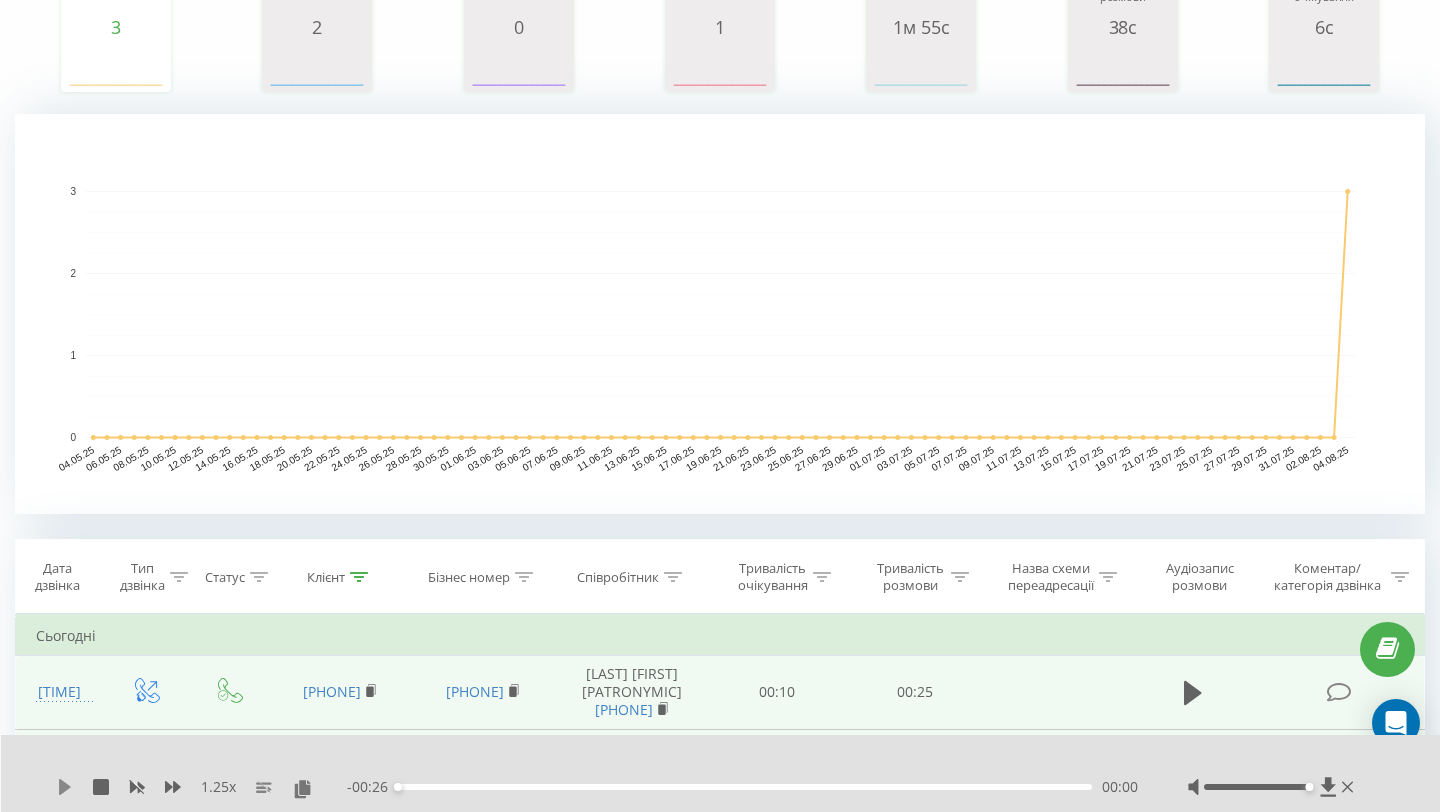 click 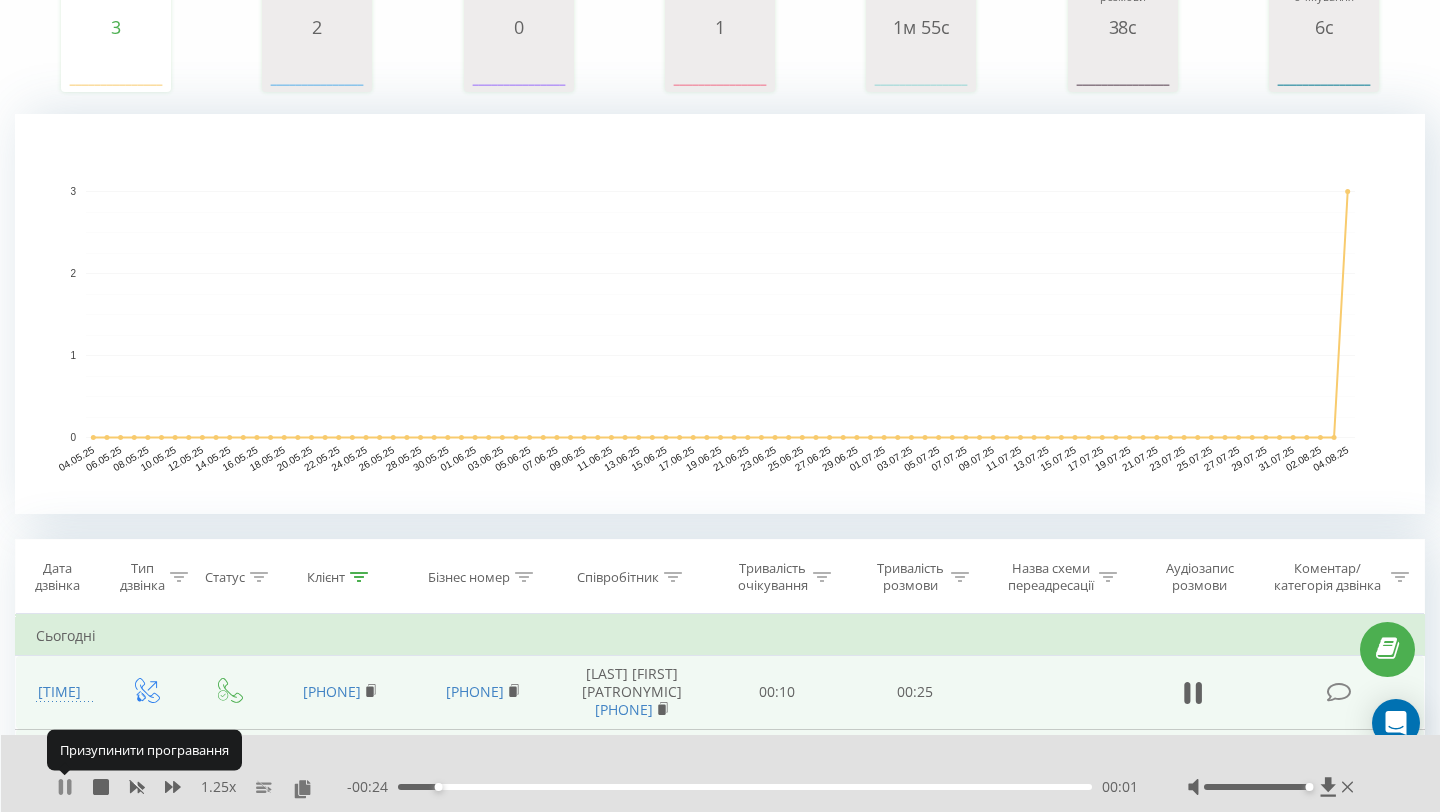 click 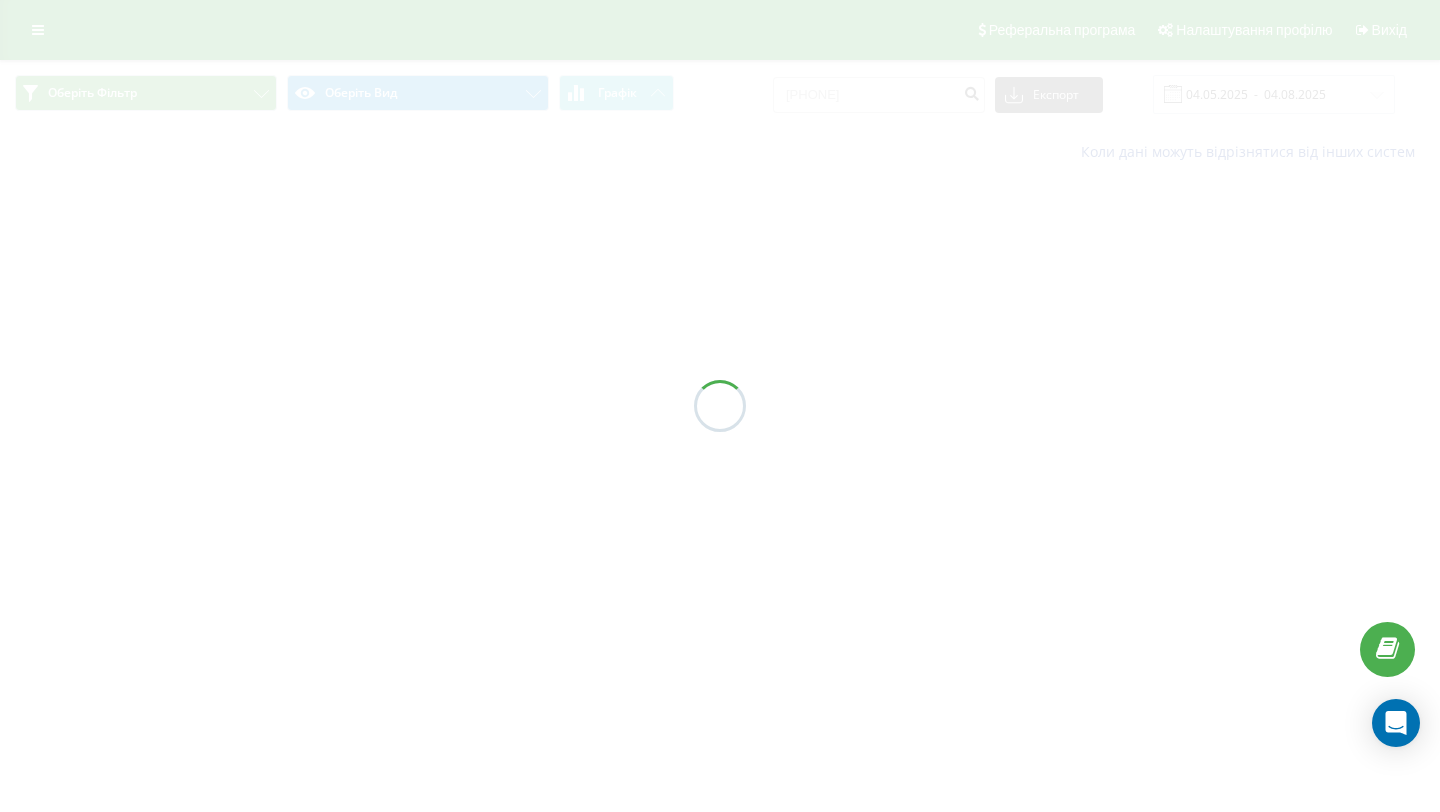 scroll, scrollTop: 0, scrollLeft: 0, axis: both 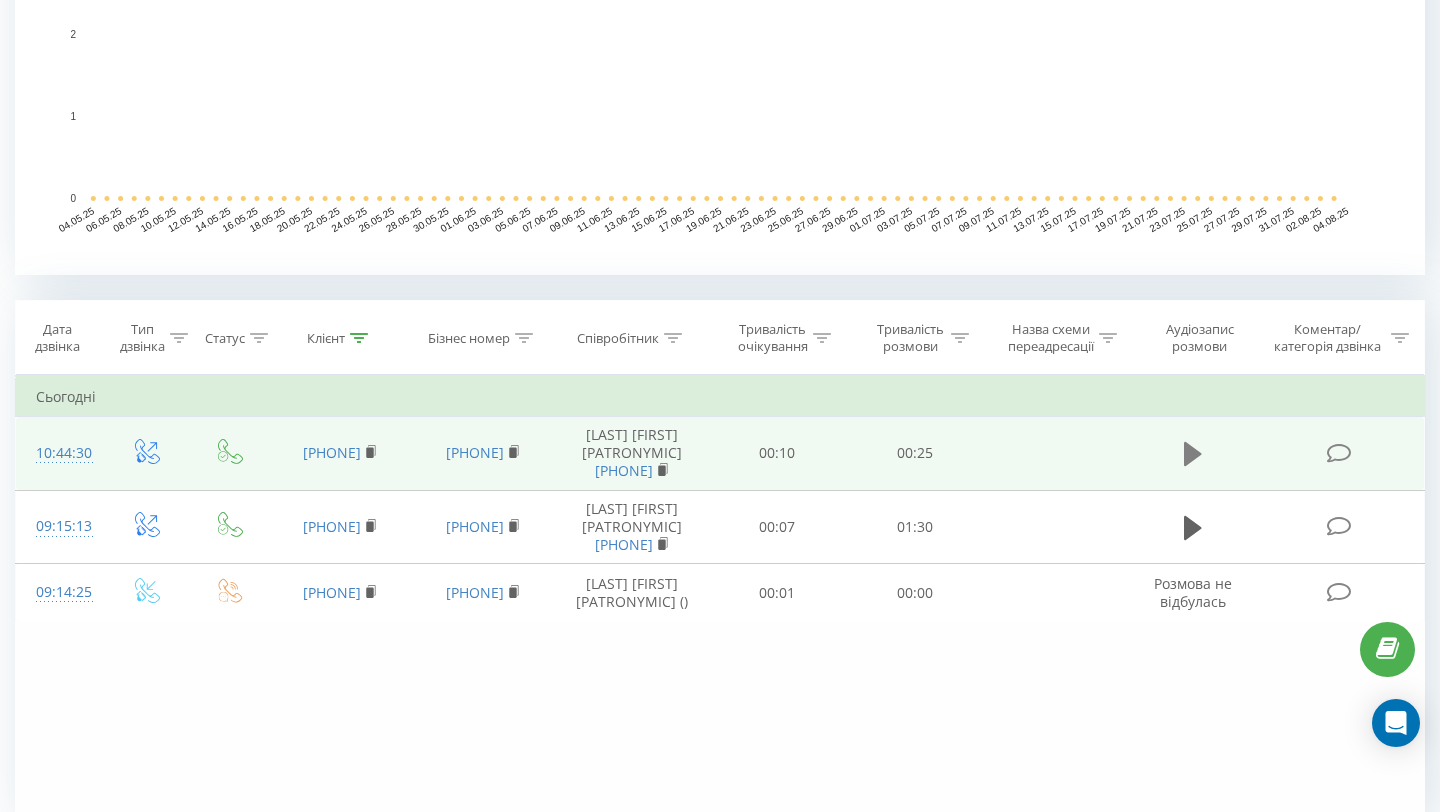 click 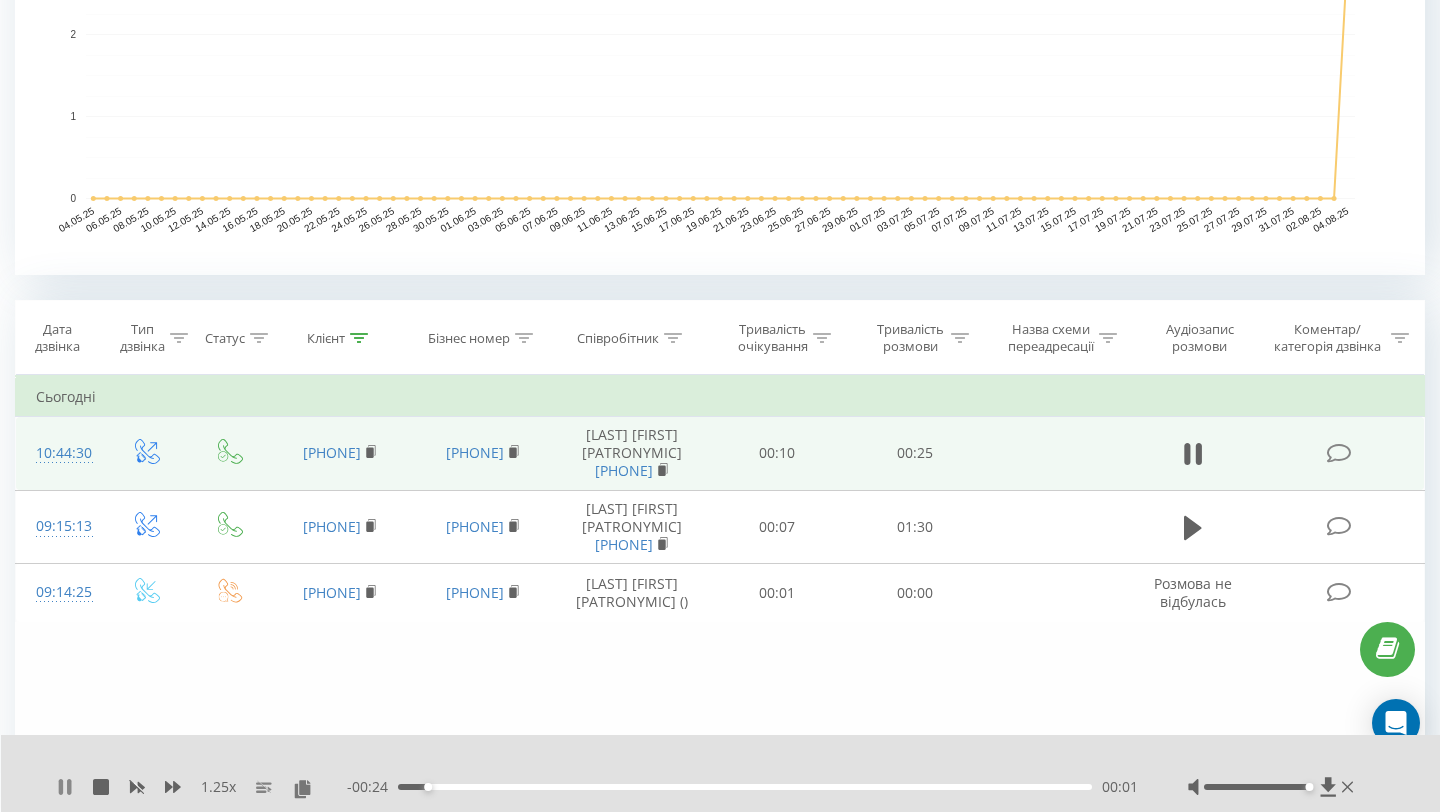 click 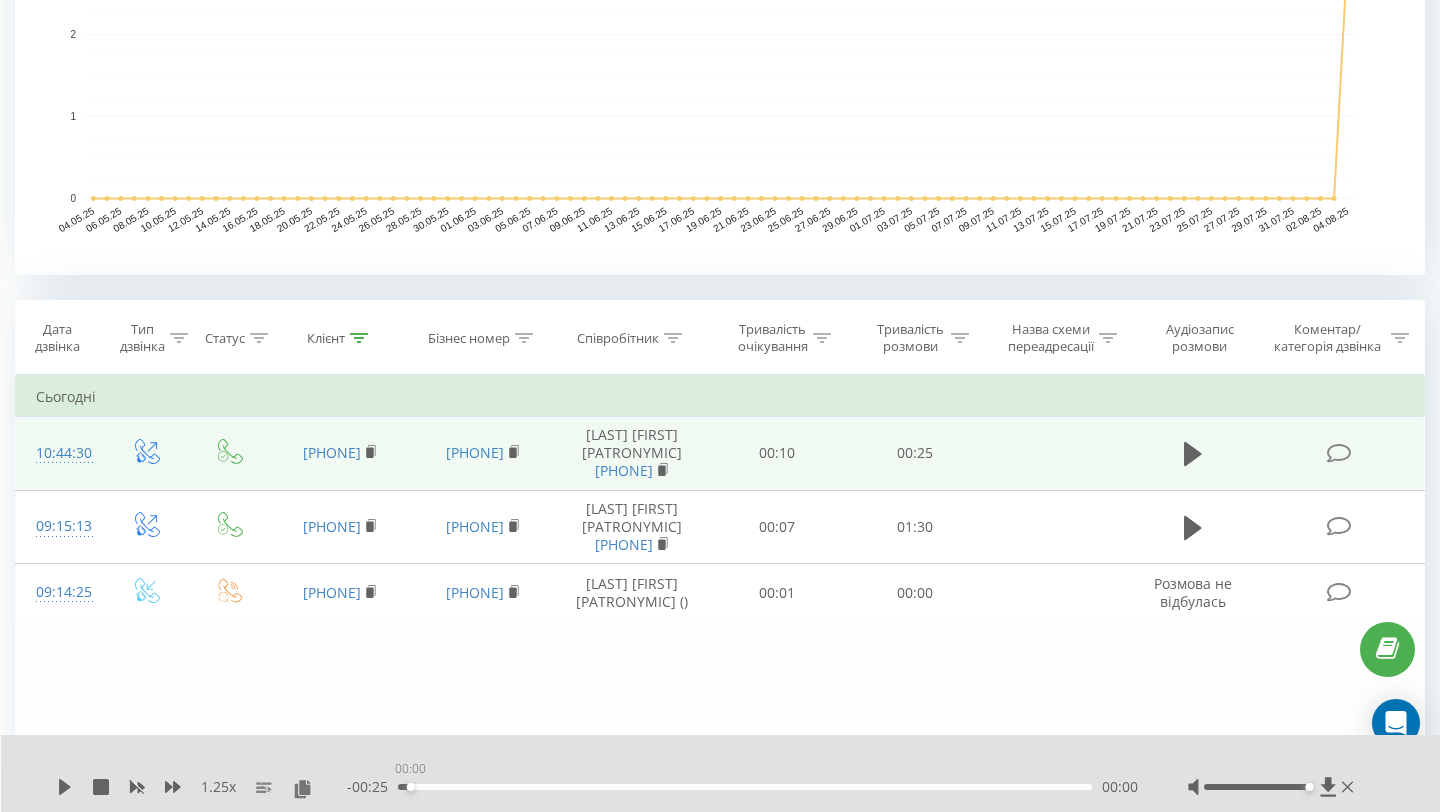 drag, startPoint x: 410, startPoint y: 784, endPoint x: 384, endPoint y: 784, distance: 26 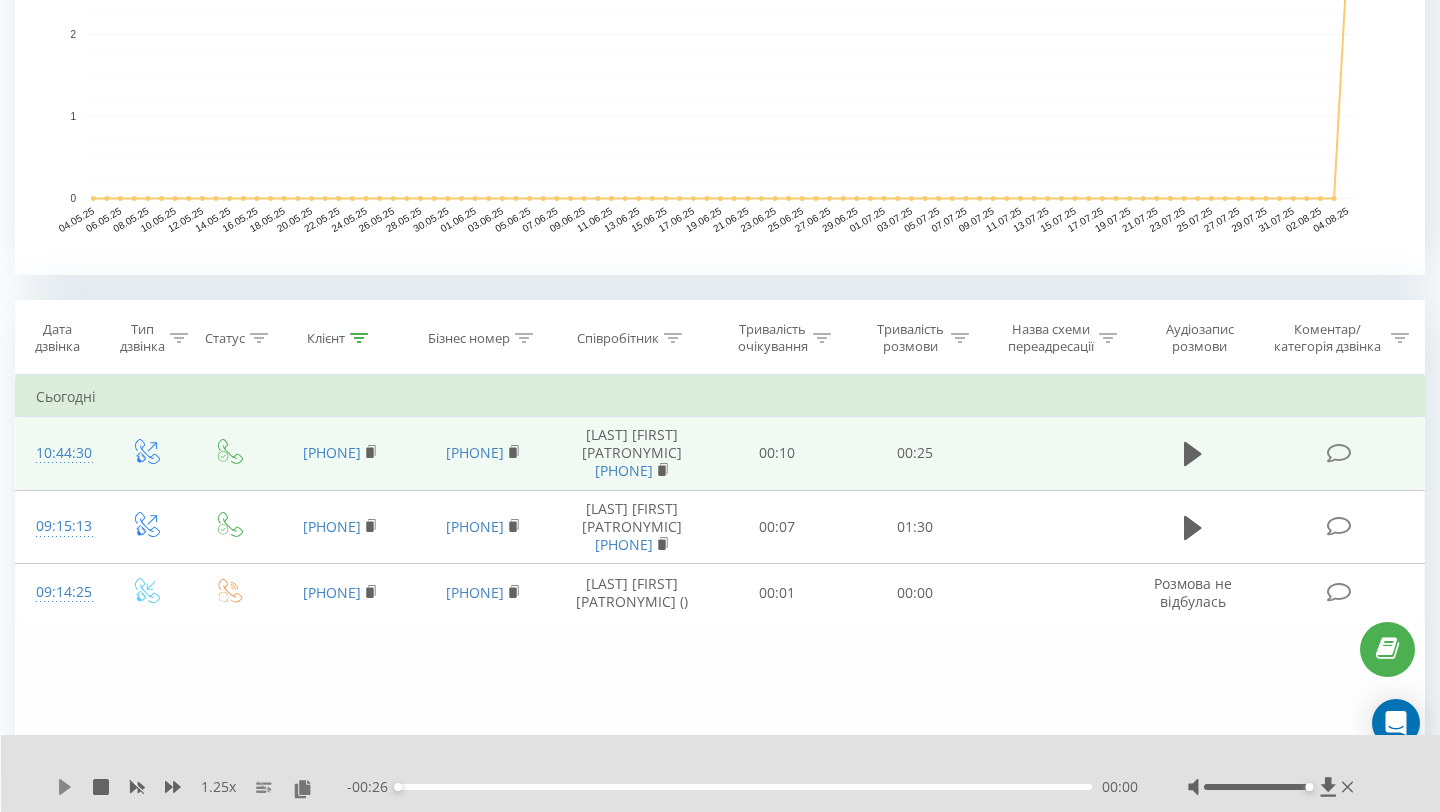 click 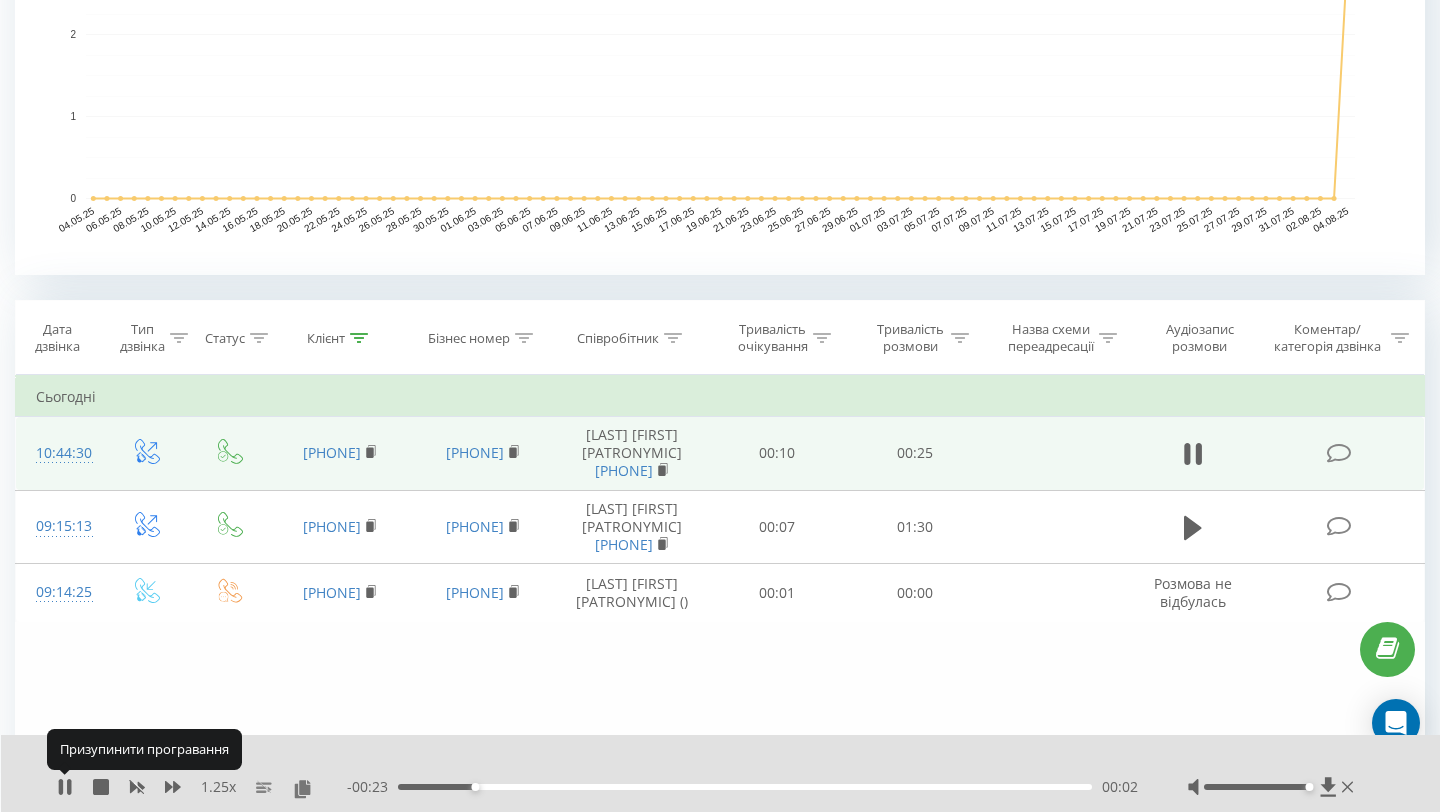 click 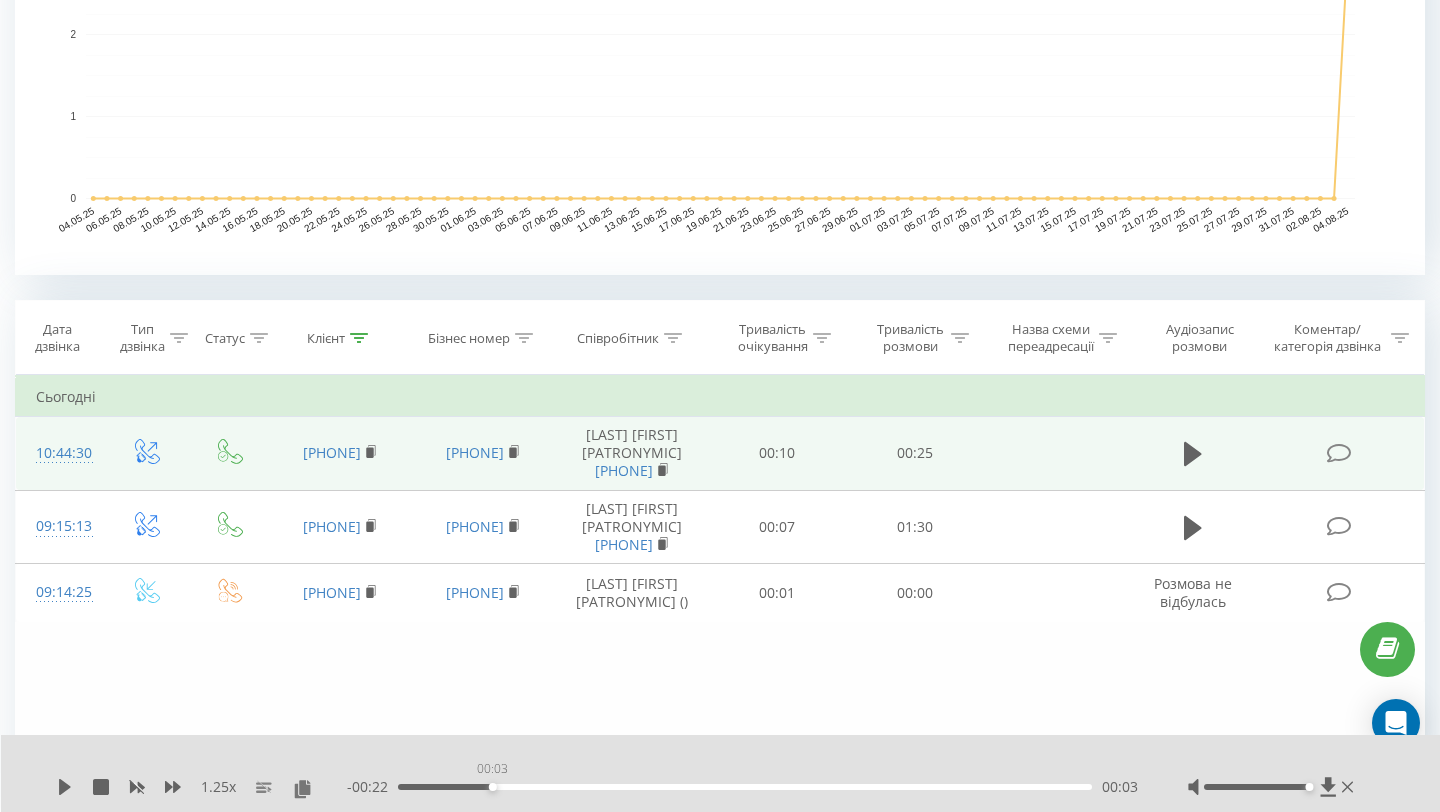 drag, startPoint x: 492, startPoint y: 788, endPoint x: 360, endPoint y: 788, distance: 132 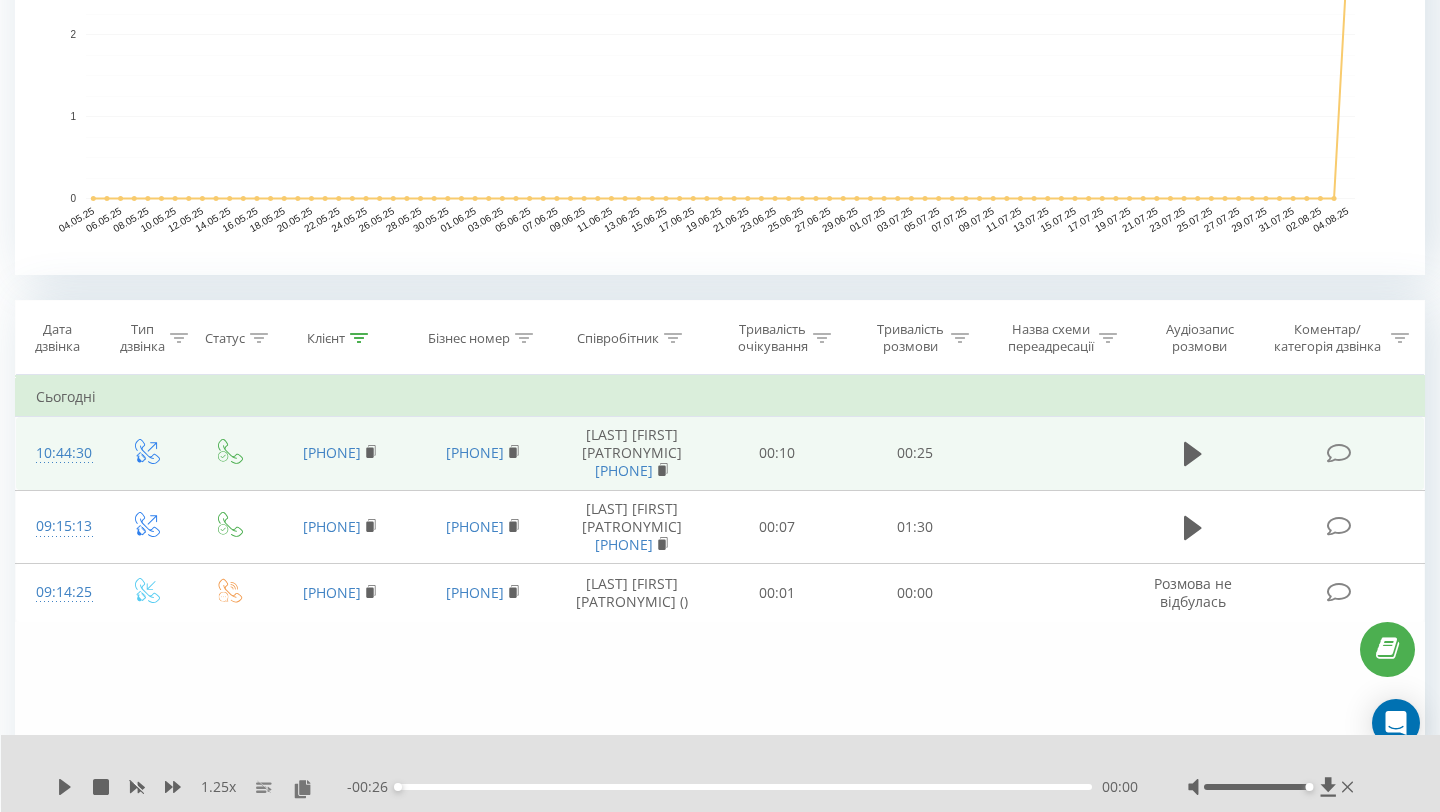 scroll, scrollTop: 0, scrollLeft: 0, axis: both 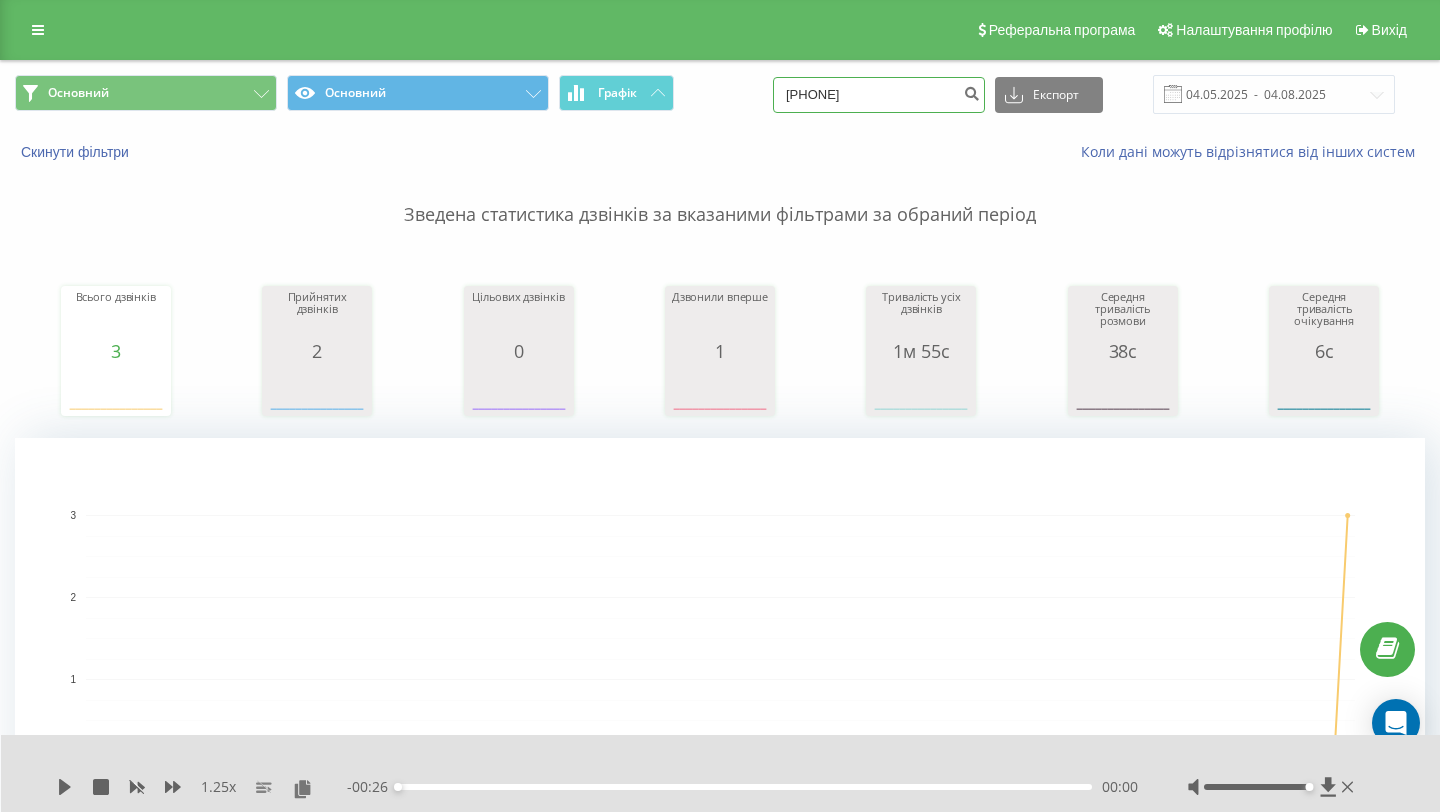click on "[PHONE]" at bounding box center [879, 95] 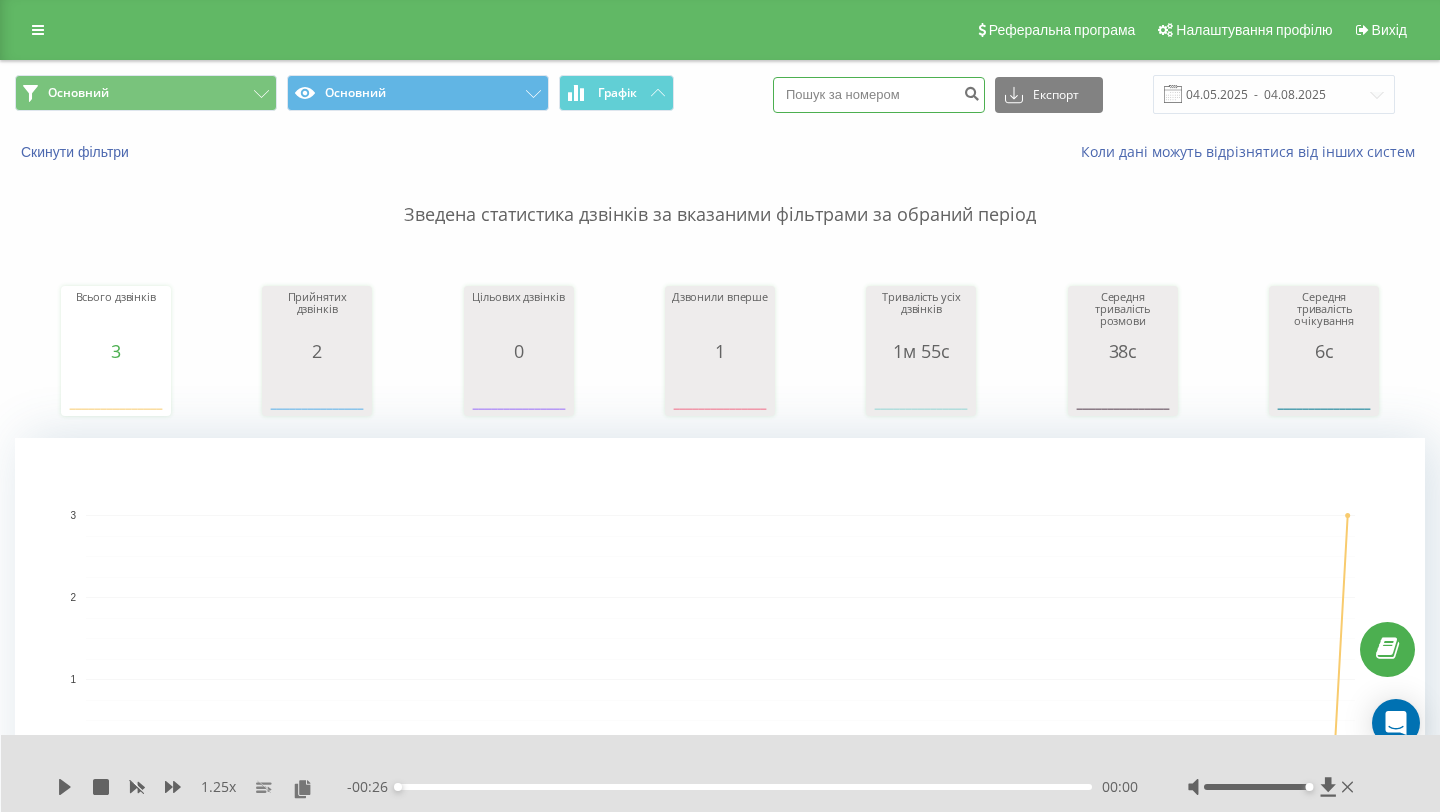 type 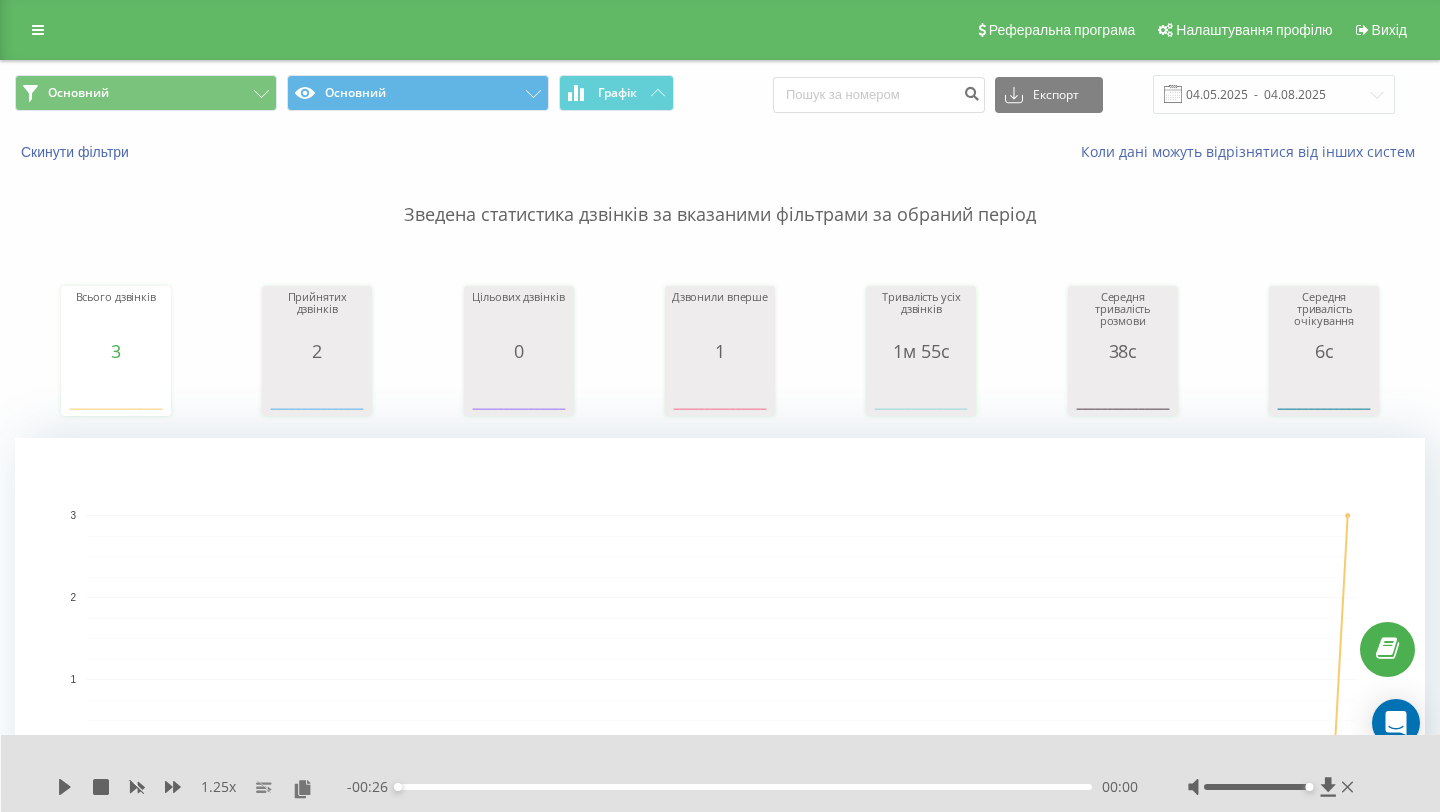 click on "Реферальна програма Налаштування профілю Вихід" at bounding box center (720, 30) 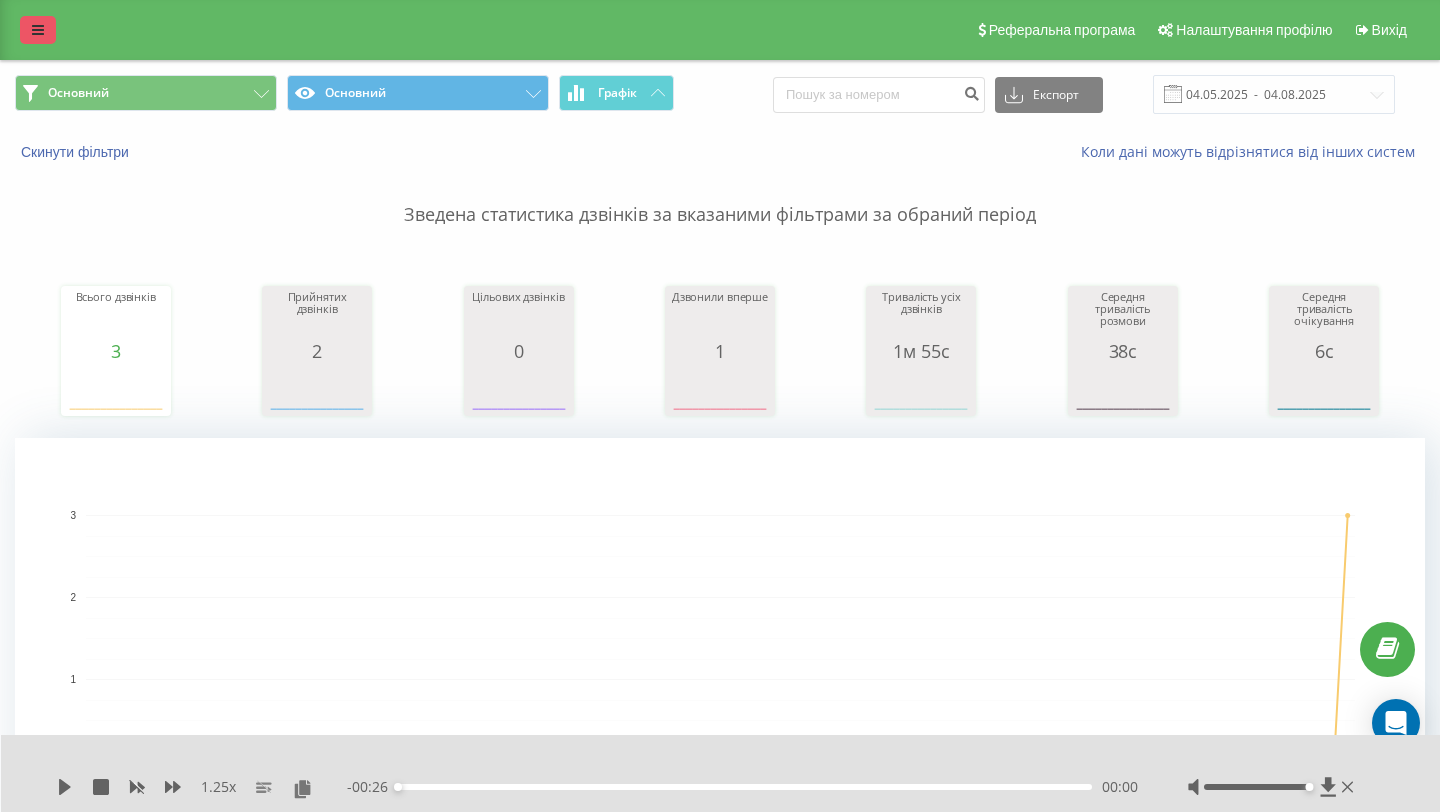 click at bounding box center [38, 30] 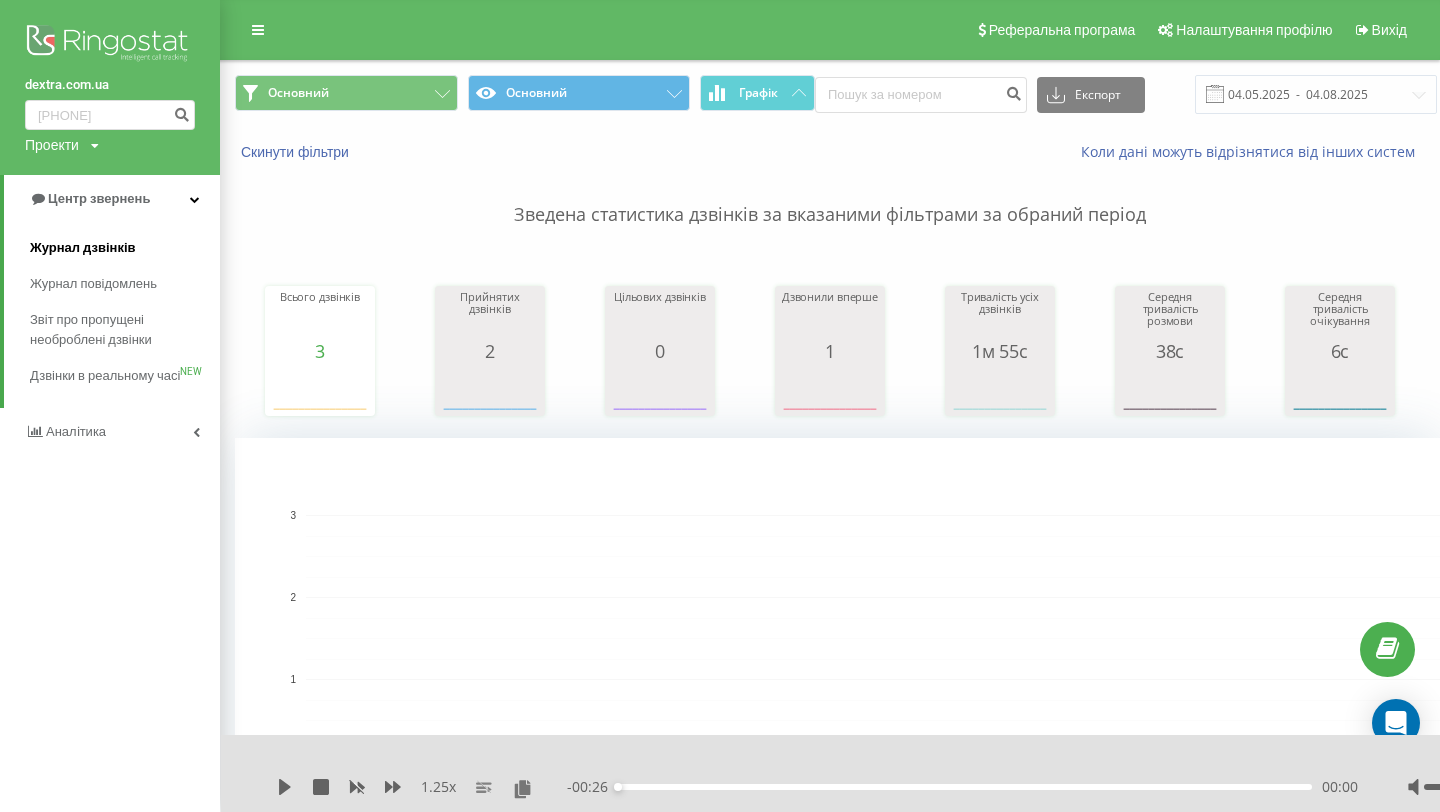 click on "Журнал дзвінків" at bounding box center [83, 248] 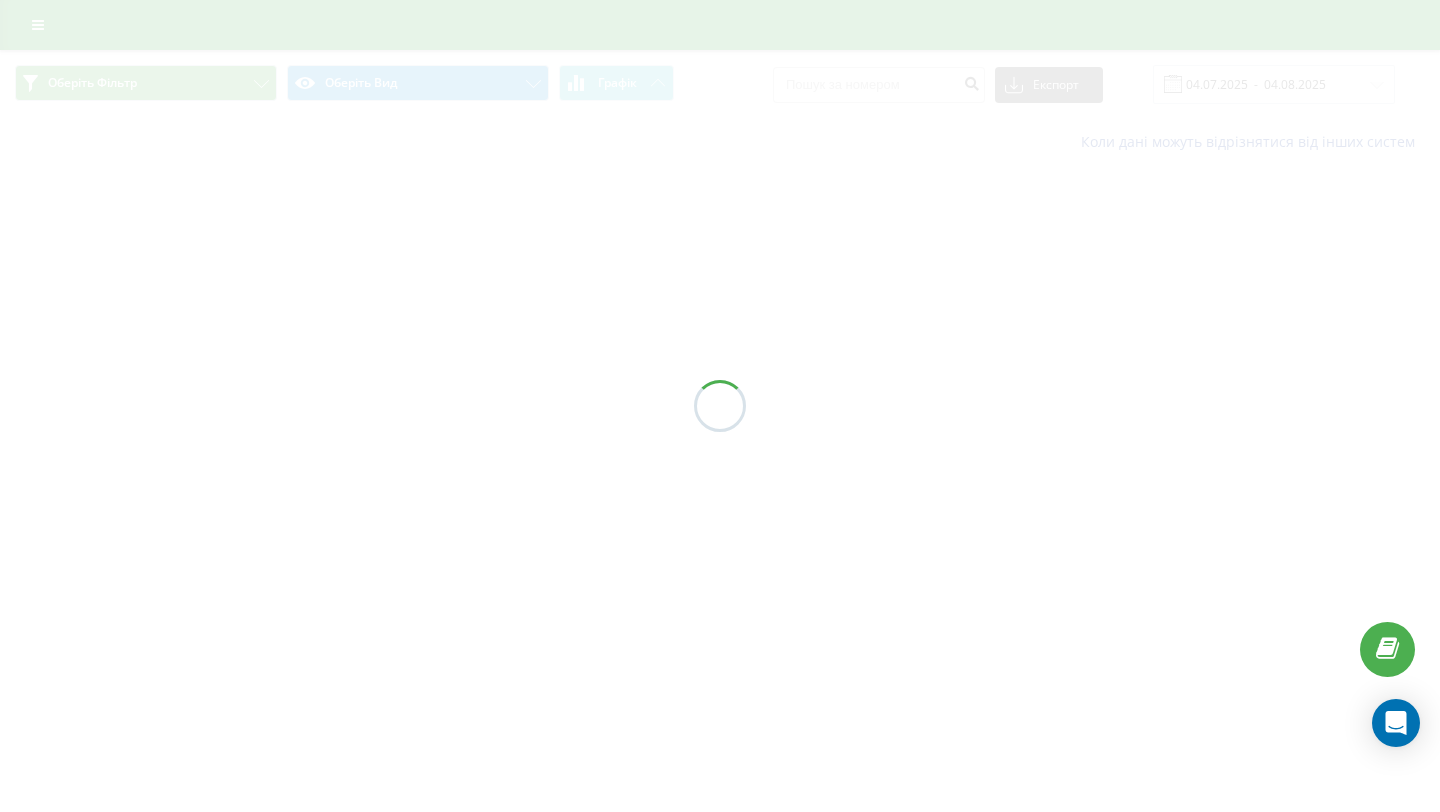 scroll, scrollTop: 0, scrollLeft: 0, axis: both 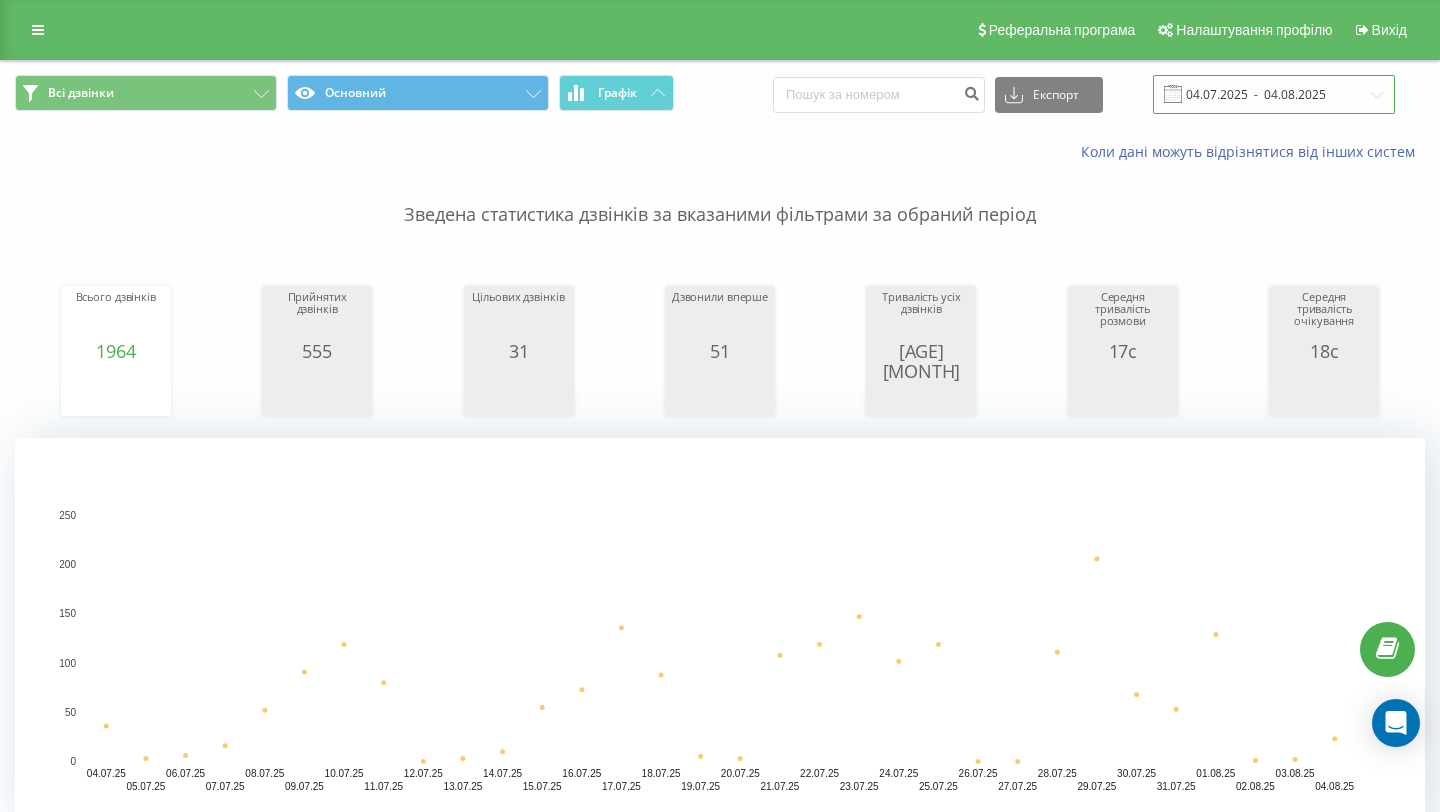 click on "04.07.2025  -  04.08.2025" at bounding box center (1274, 94) 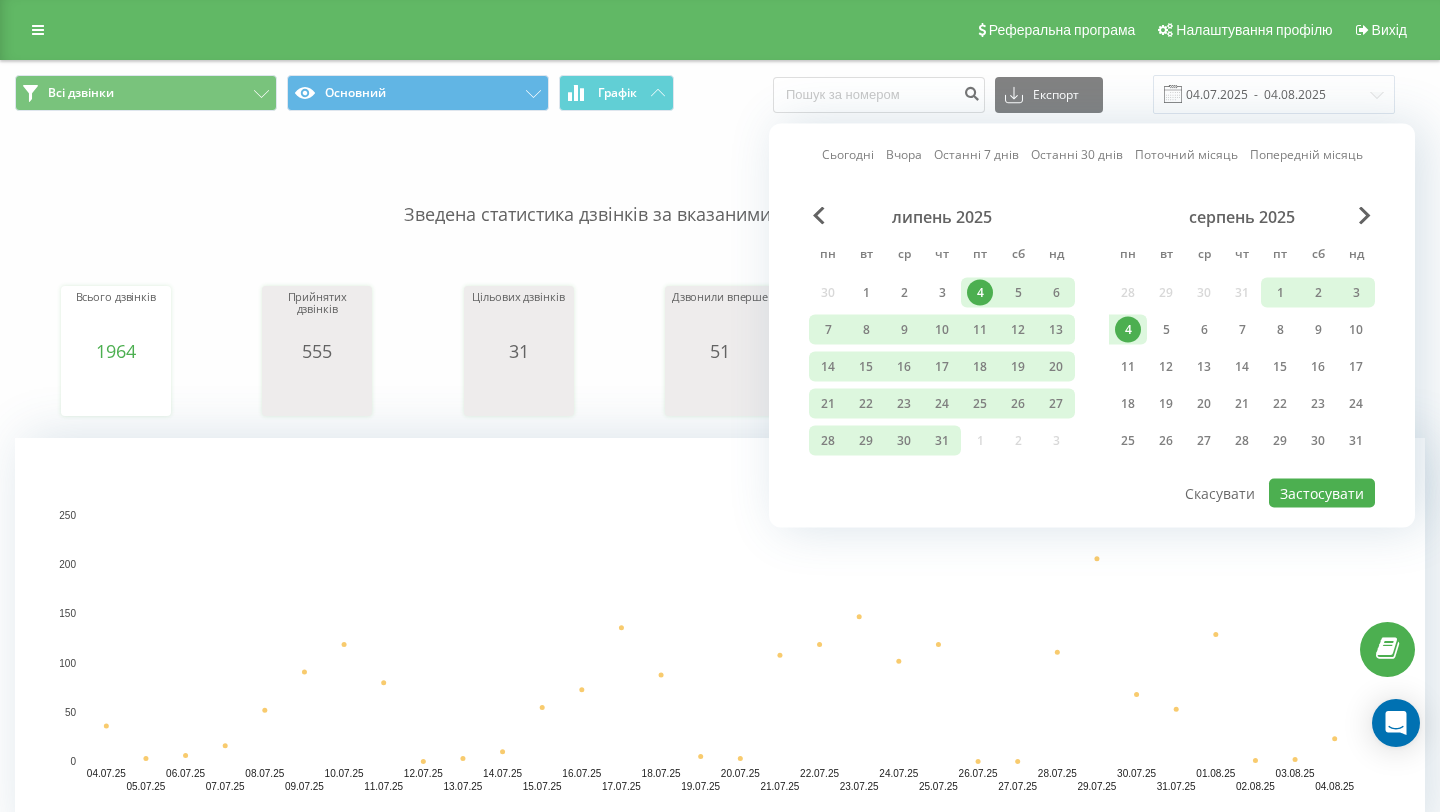 click on "4" at bounding box center [1128, 330] 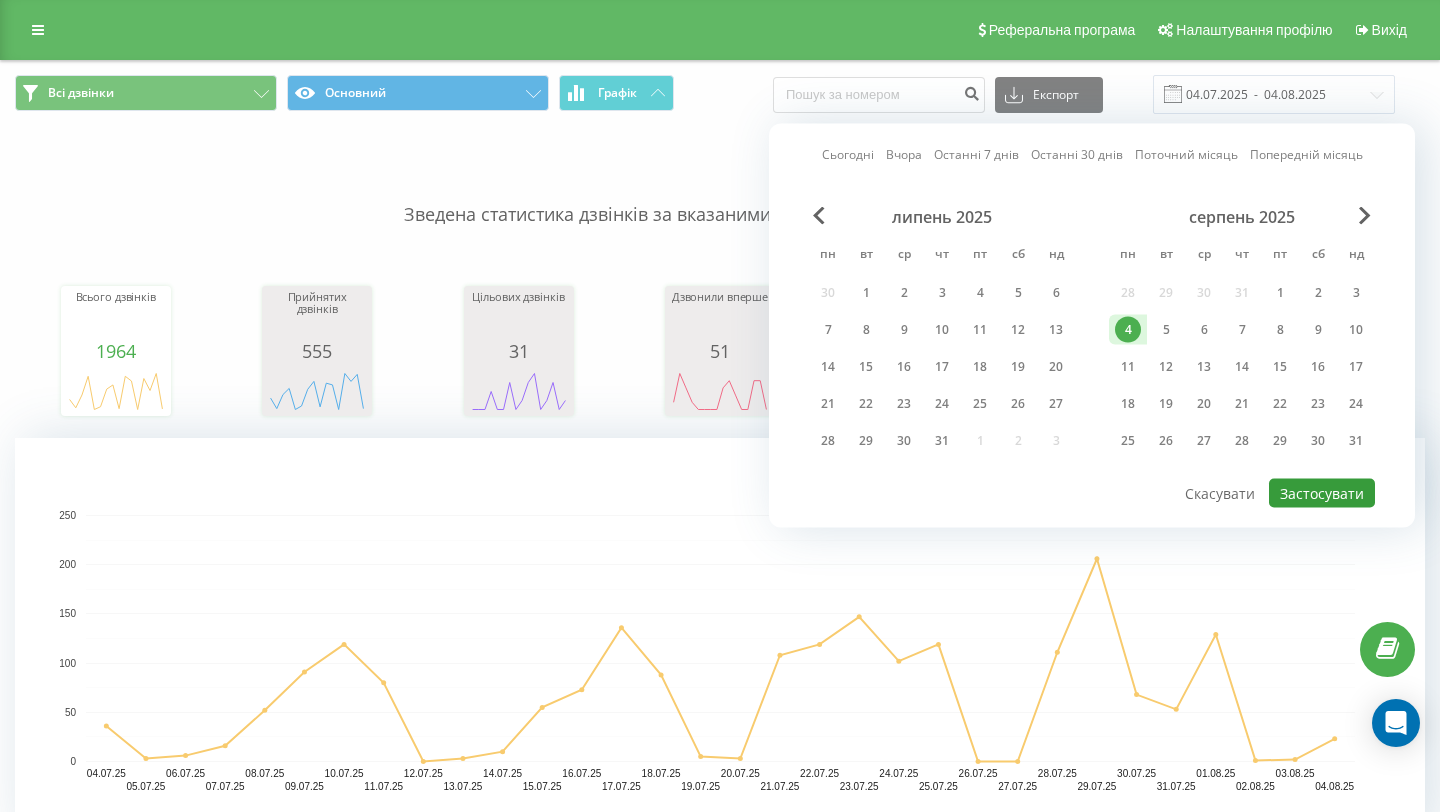click on "Застосувати" at bounding box center [1322, 493] 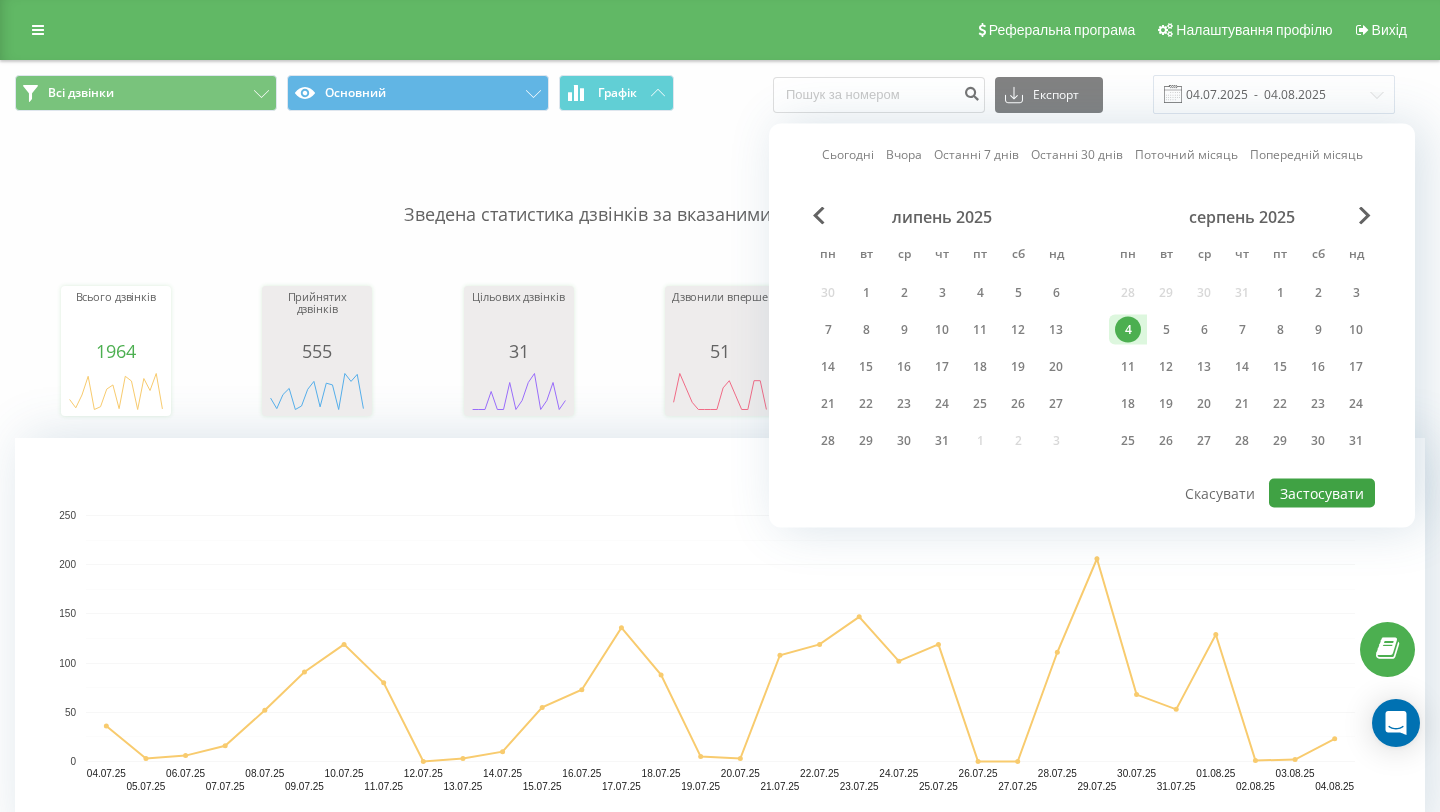 type on "04.08.2025  -  04.08.2025" 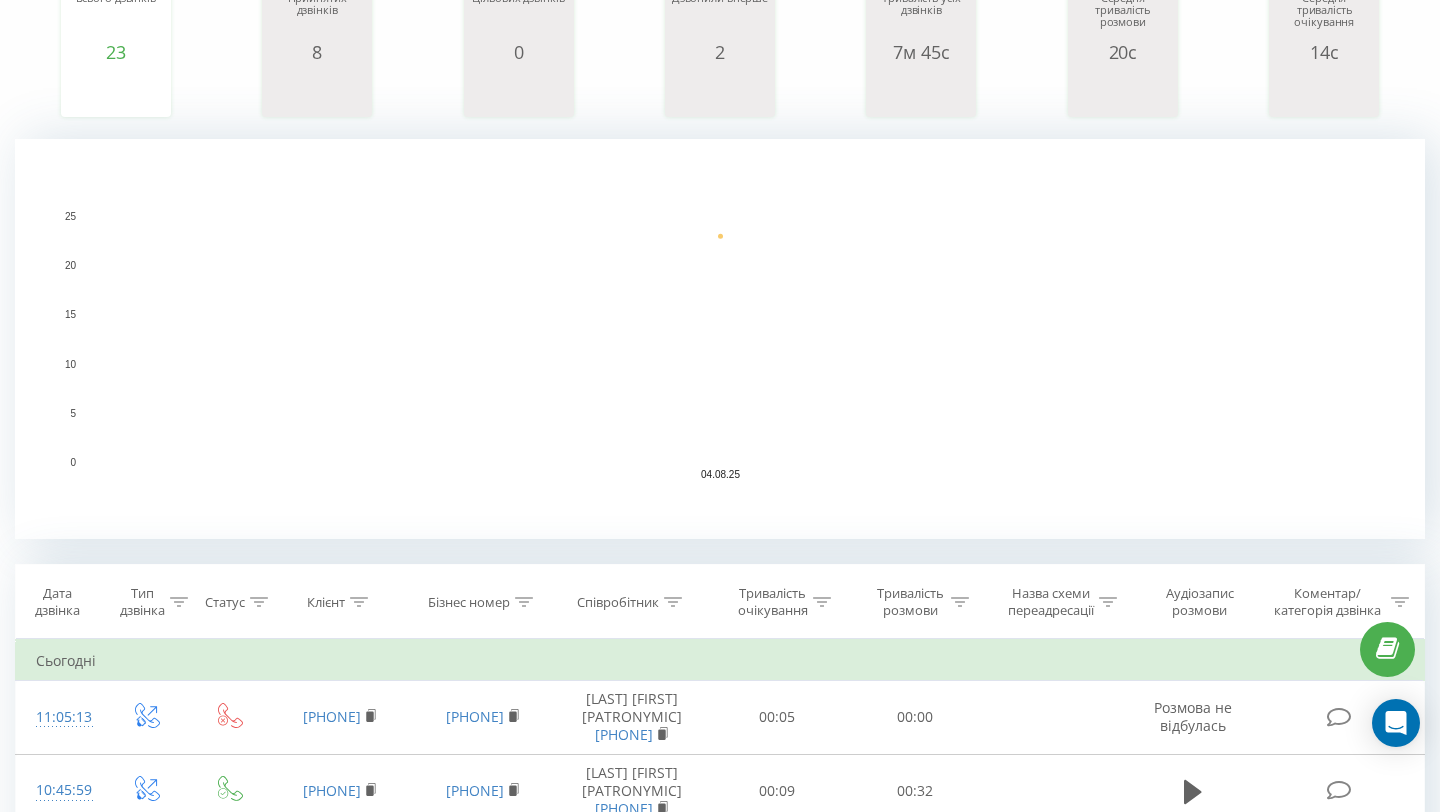 scroll, scrollTop: 0, scrollLeft: 0, axis: both 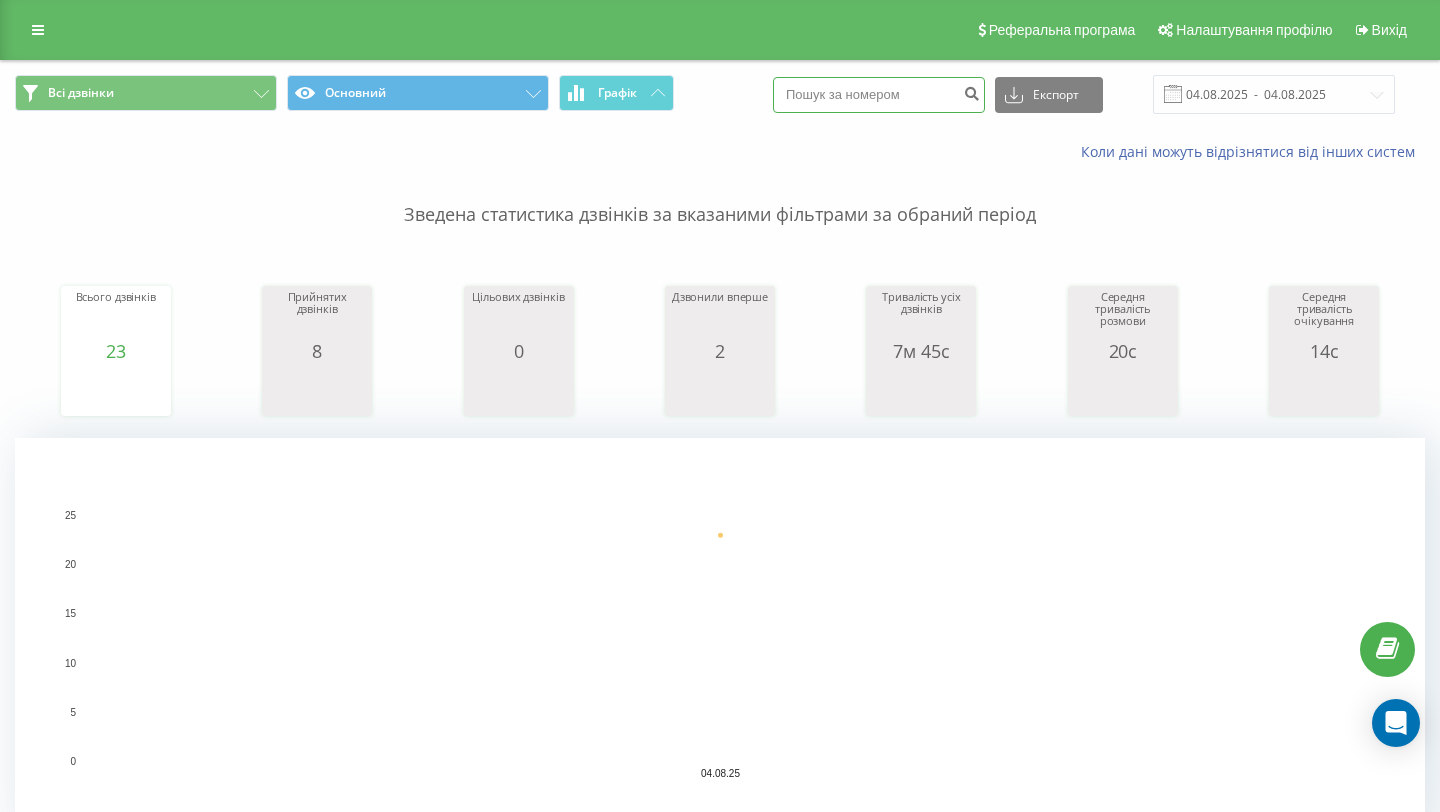 click at bounding box center (879, 95) 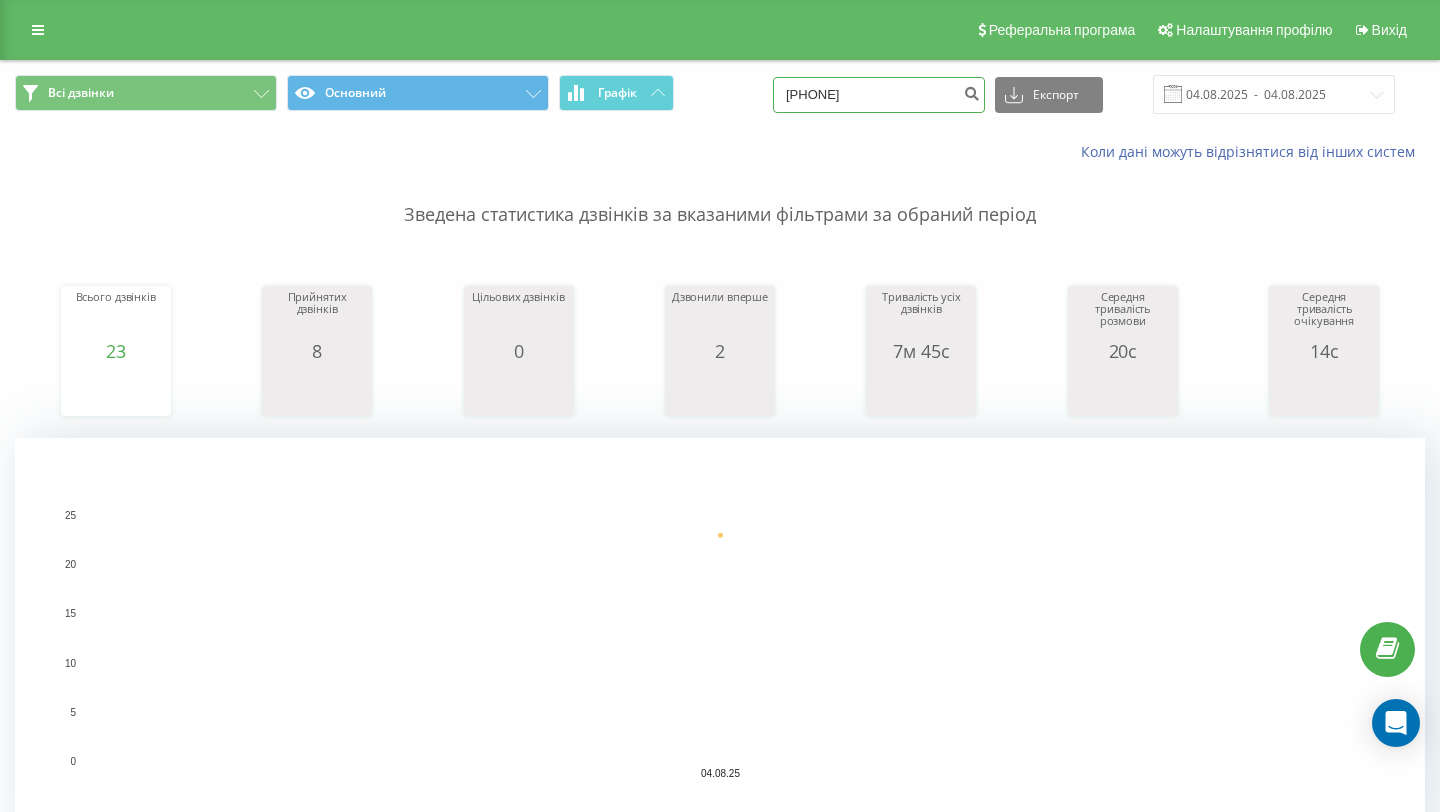 type on "095 194 10 98" 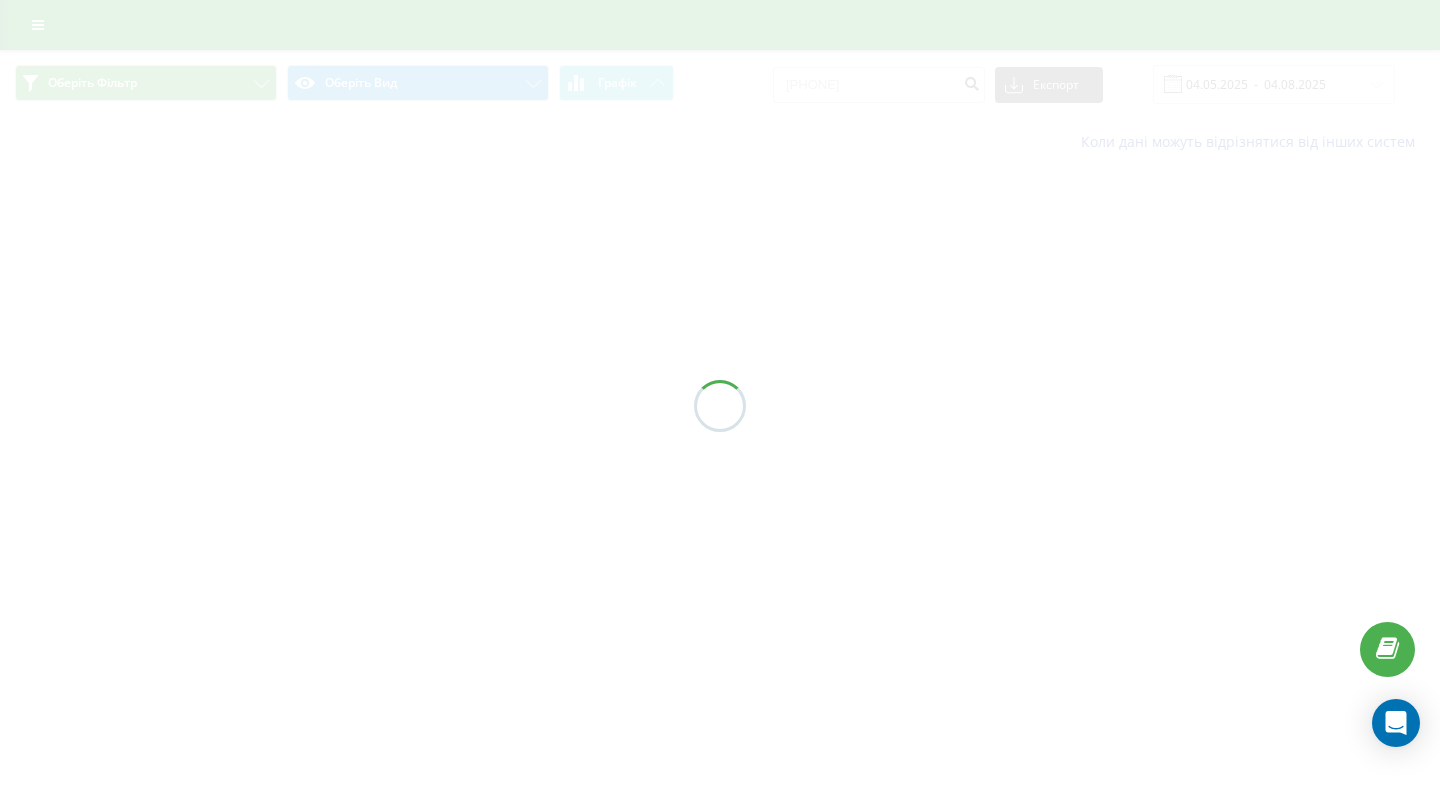 scroll, scrollTop: 0, scrollLeft: 0, axis: both 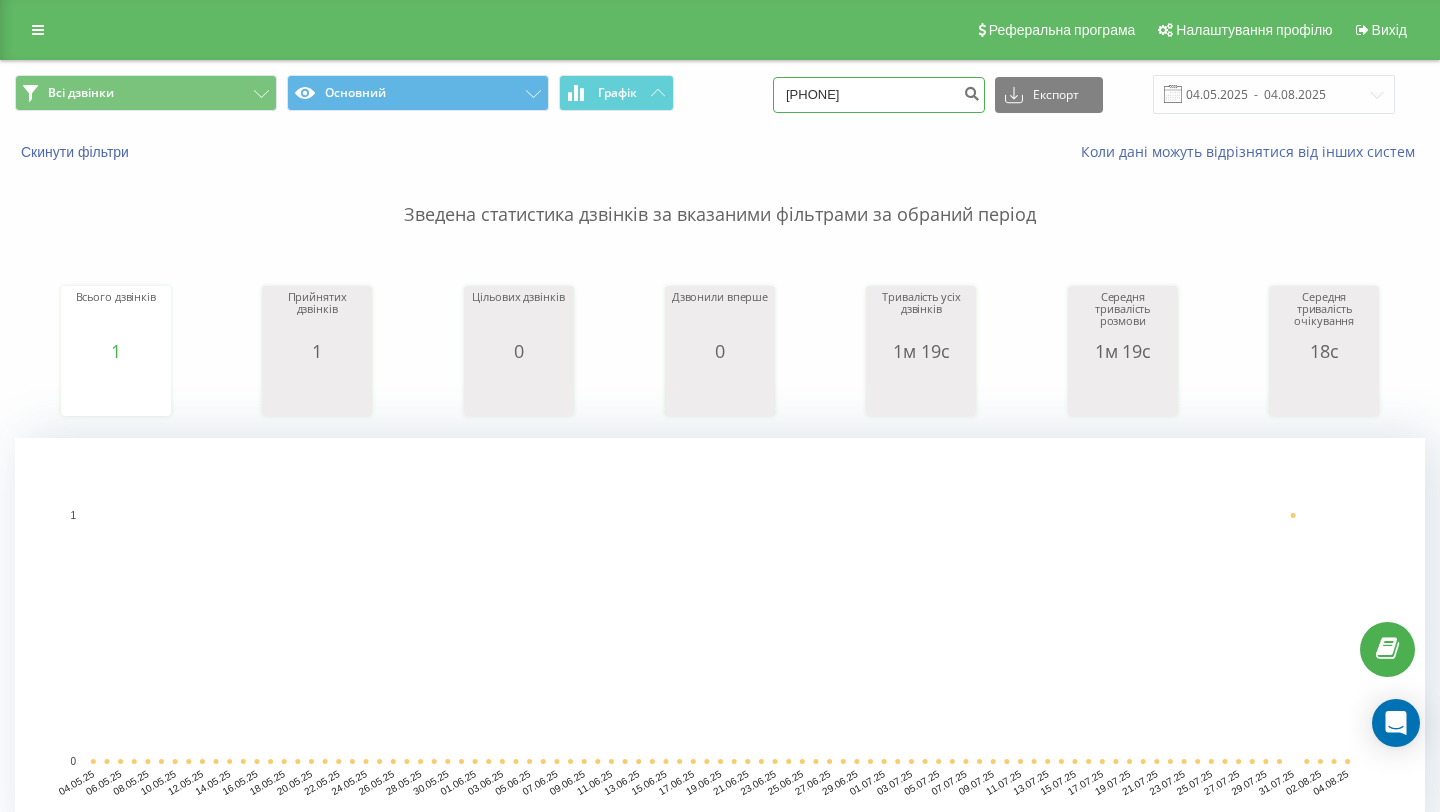 click on "[PHONE]" at bounding box center [879, 95] 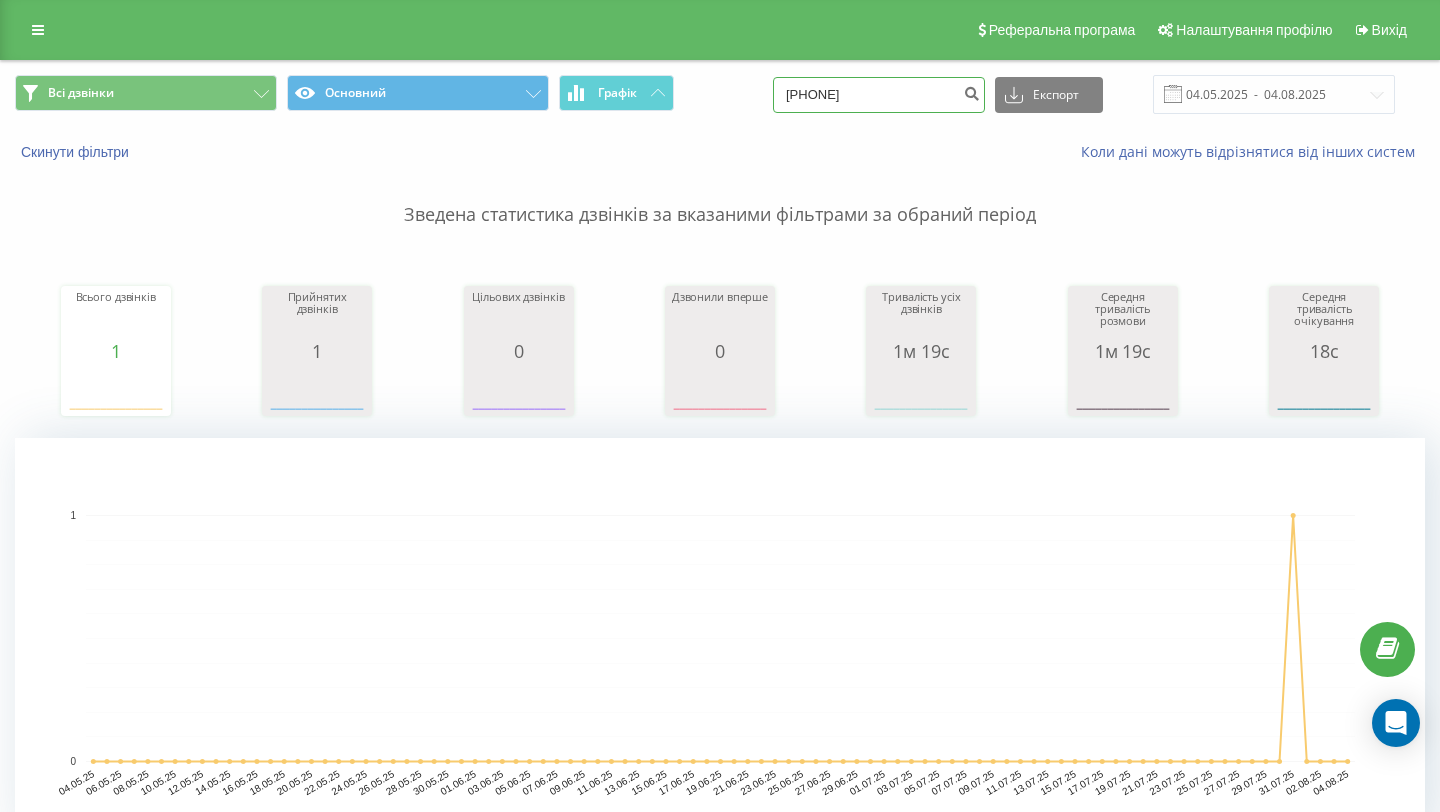 click on "[PHONE]" at bounding box center [879, 95] 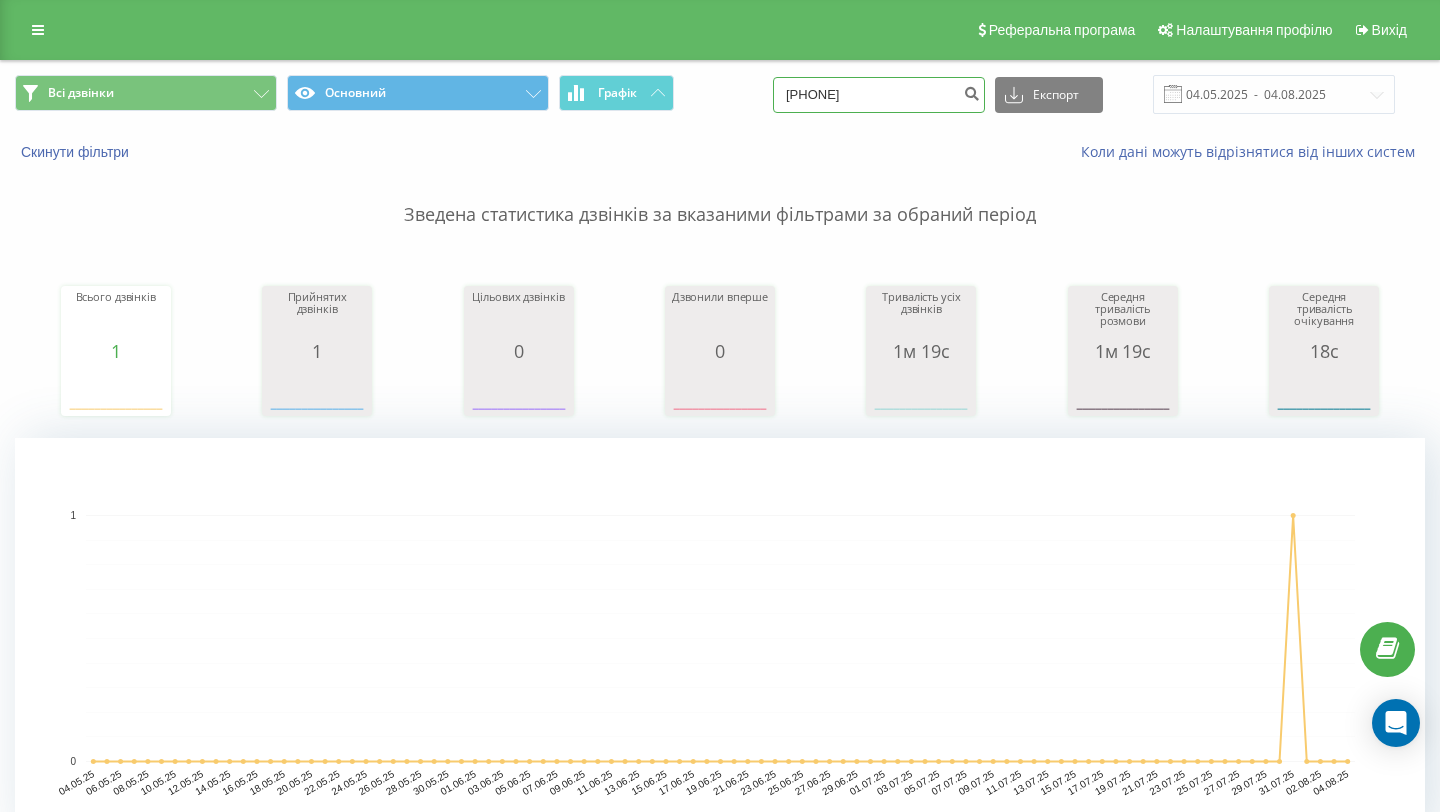 type on "095 194 10 98" 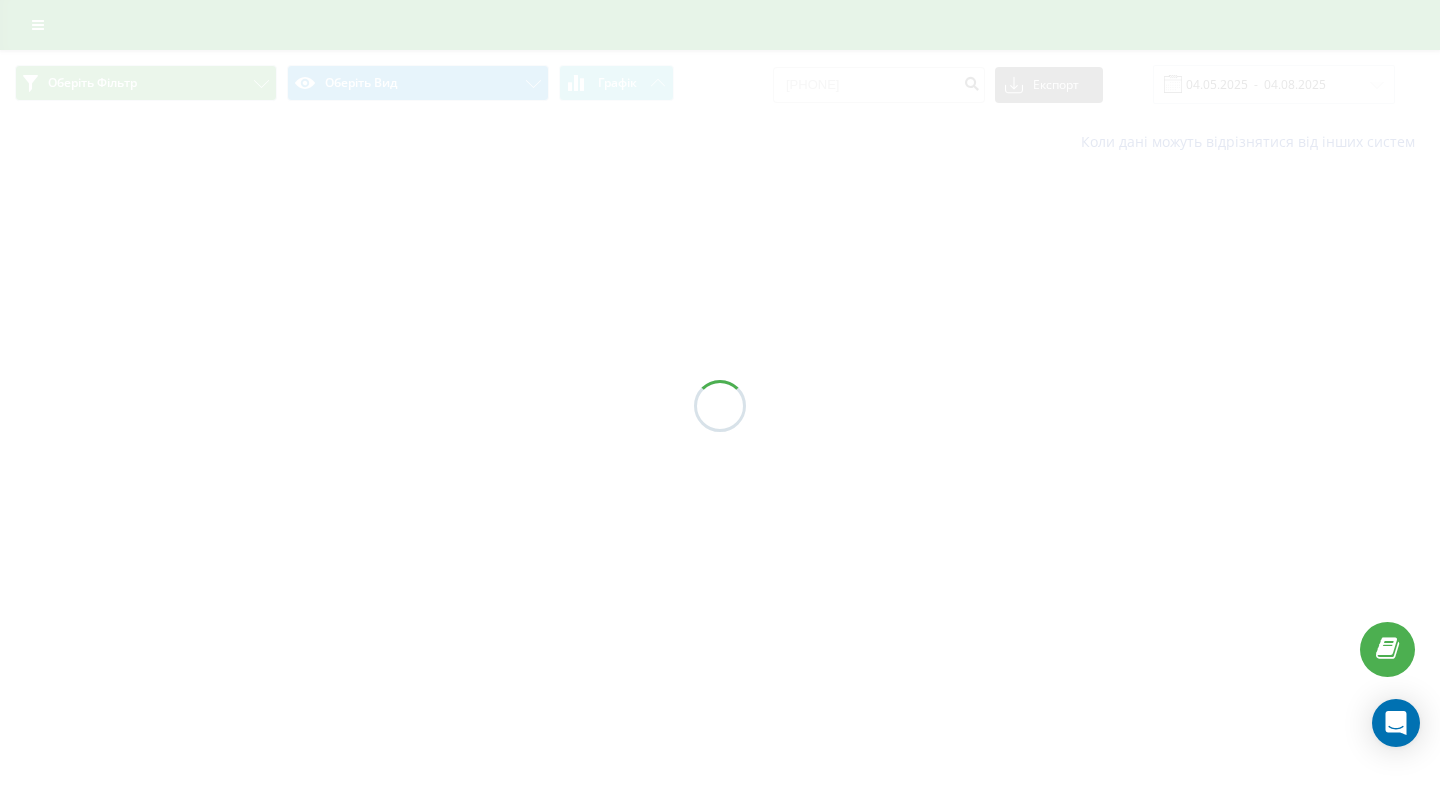 scroll, scrollTop: 0, scrollLeft: 0, axis: both 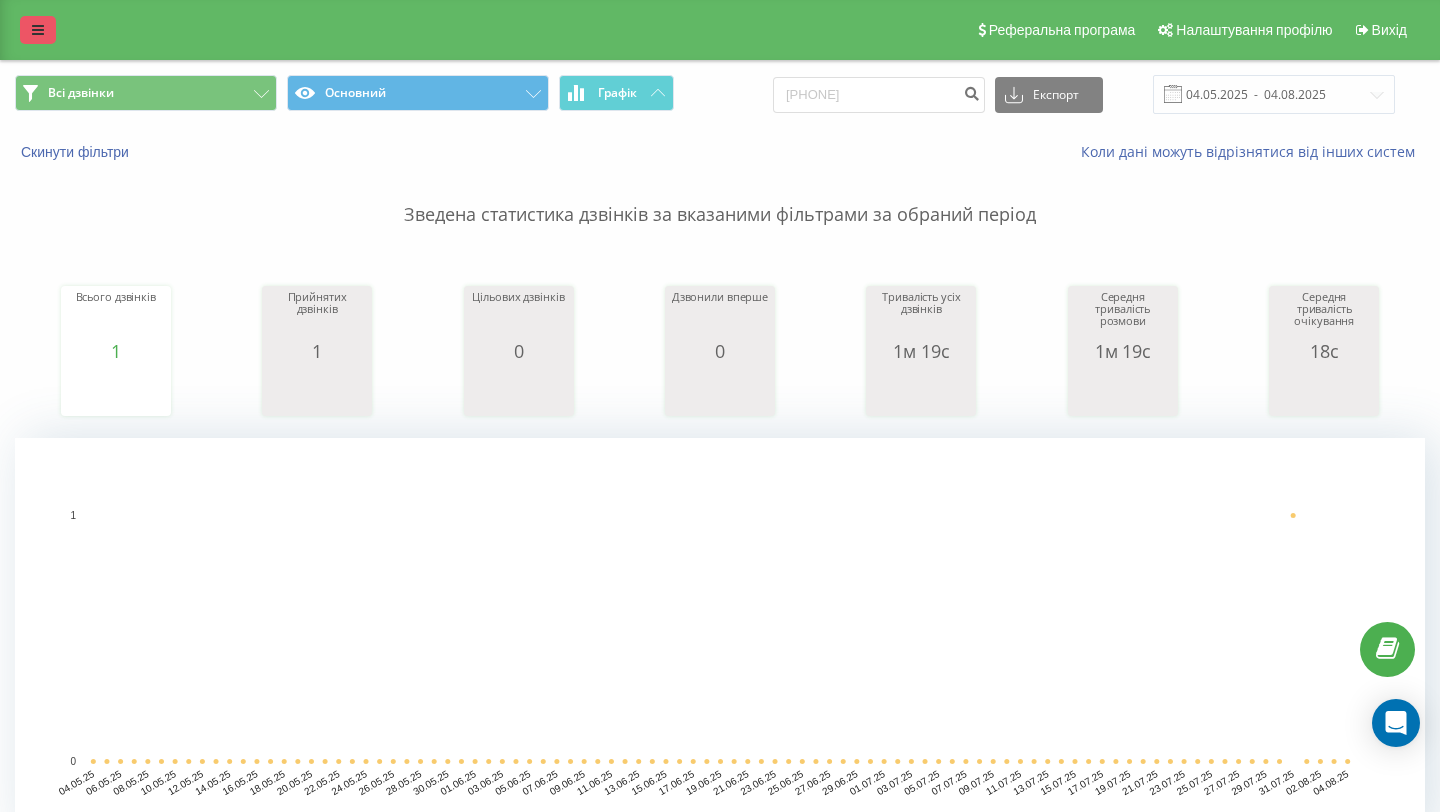 click at bounding box center [38, 30] 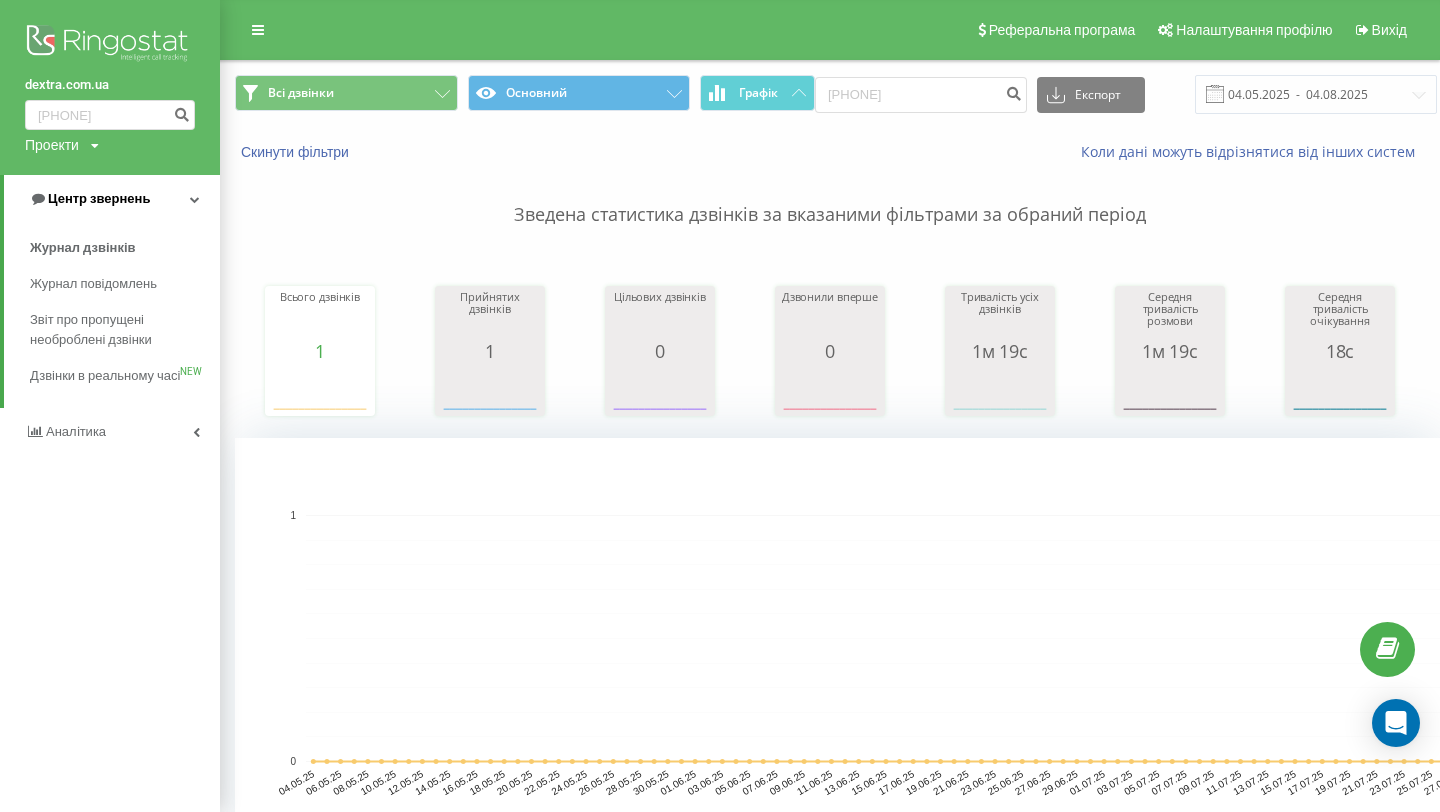 click on "Центр звернень" at bounding box center (99, 198) 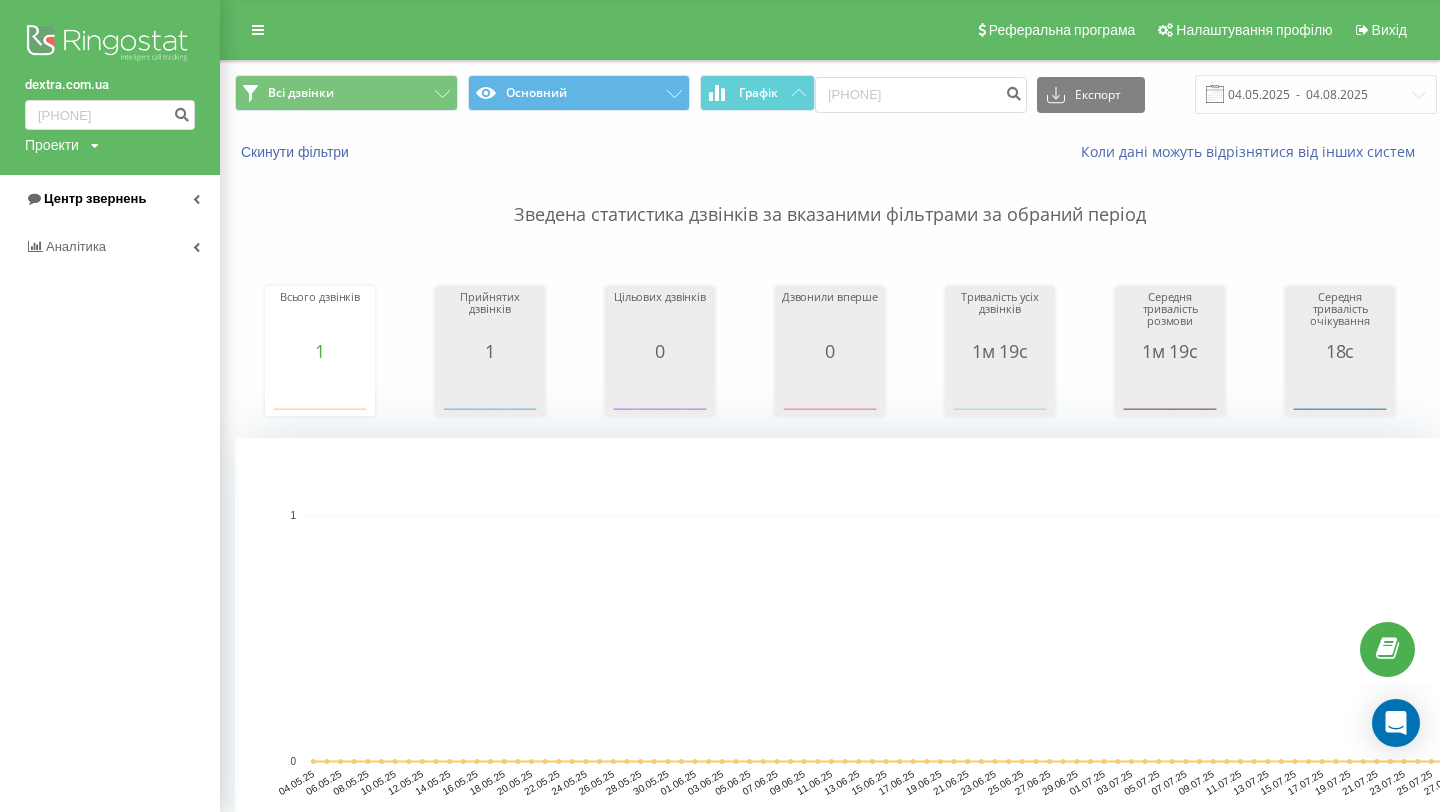 click on "Центр звернень" at bounding box center [95, 198] 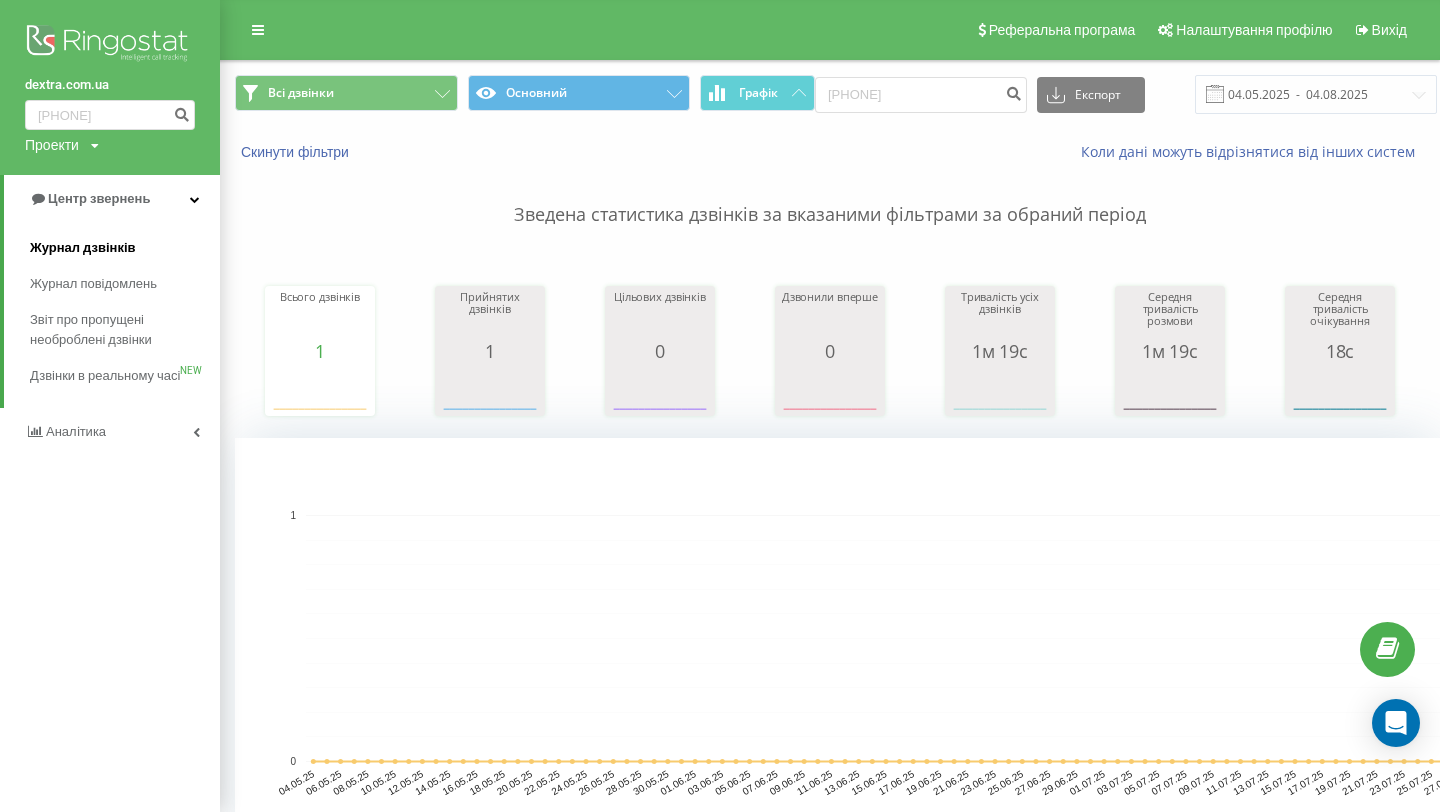 click on "Журнал дзвінків" at bounding box center [125, 248] 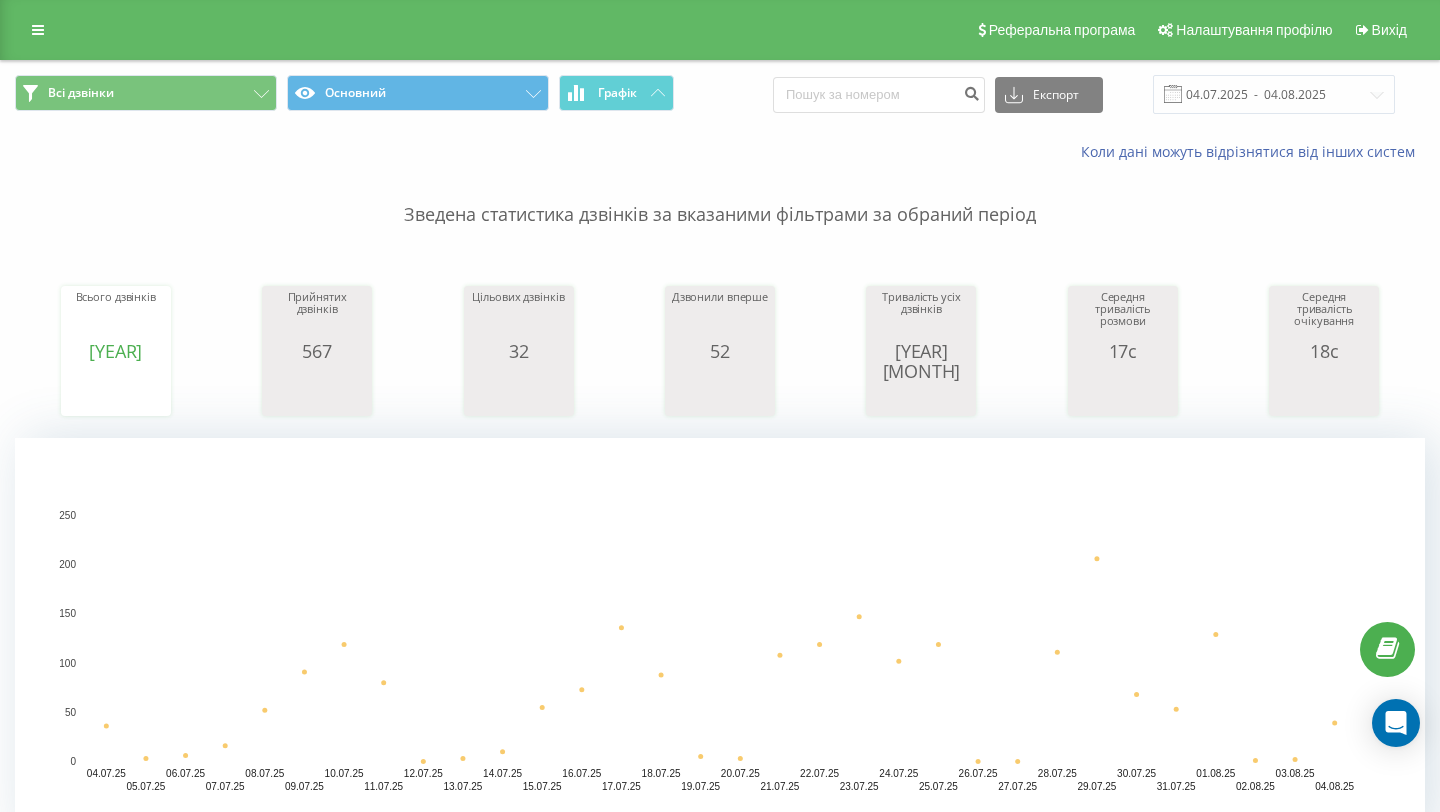 scroll, scrollTop: 0, scrollLeft: 0, axis: both 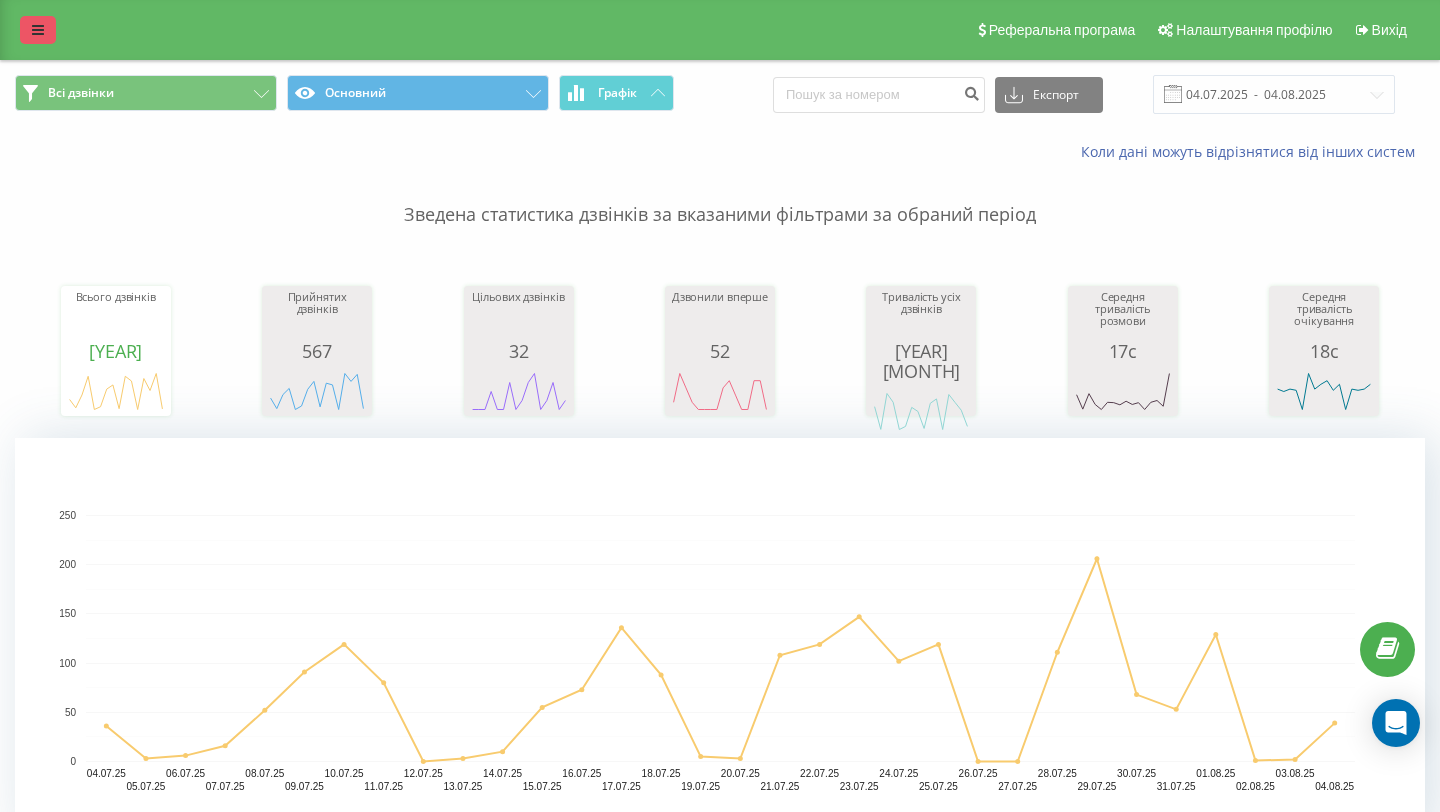click at bounding box center [38, 30] 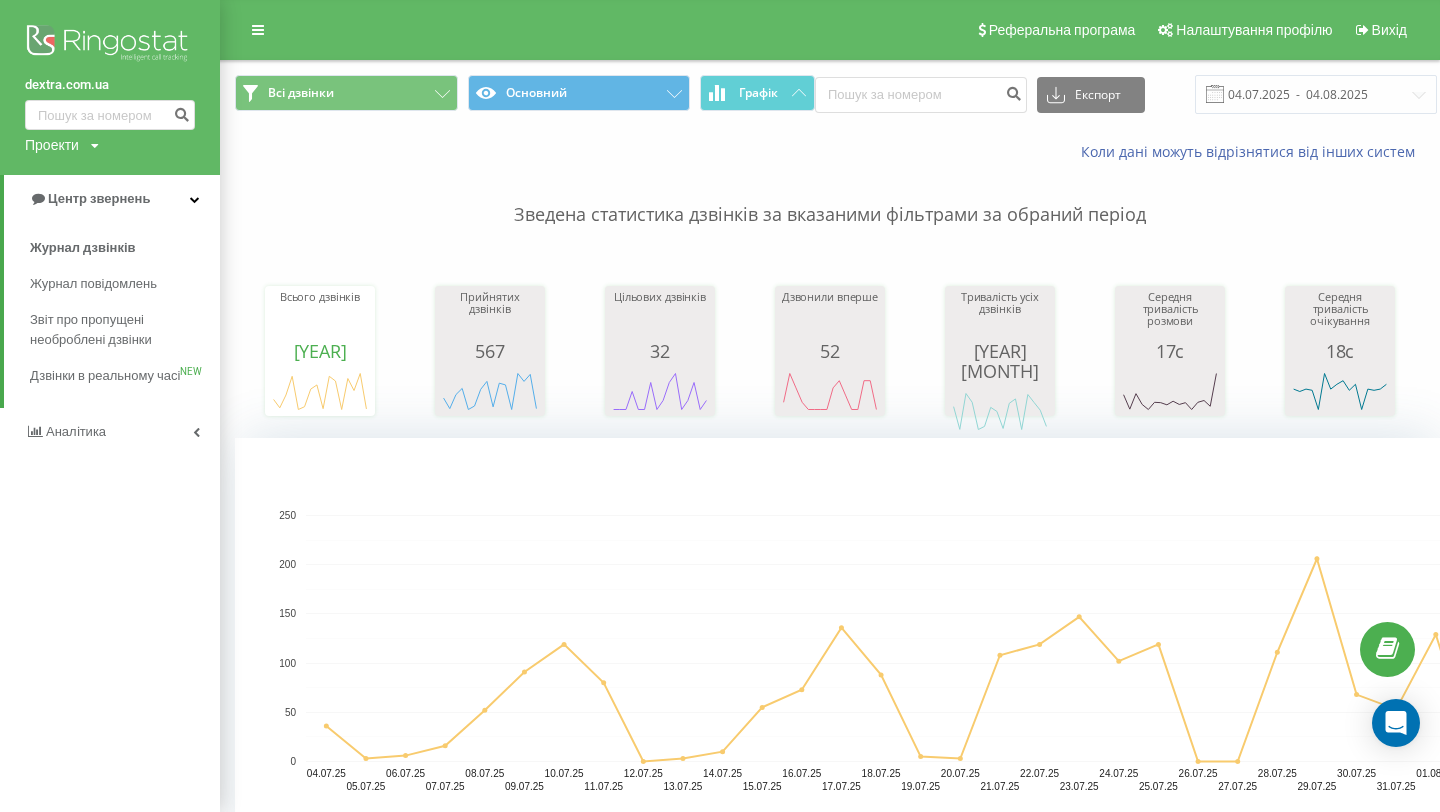 click on "Журнал дзвінків Журнал повідомлень Звіт про пропущені необроблені дзвінки Дзвінки в реальному часі NEW" at bounding box center (110, 315) 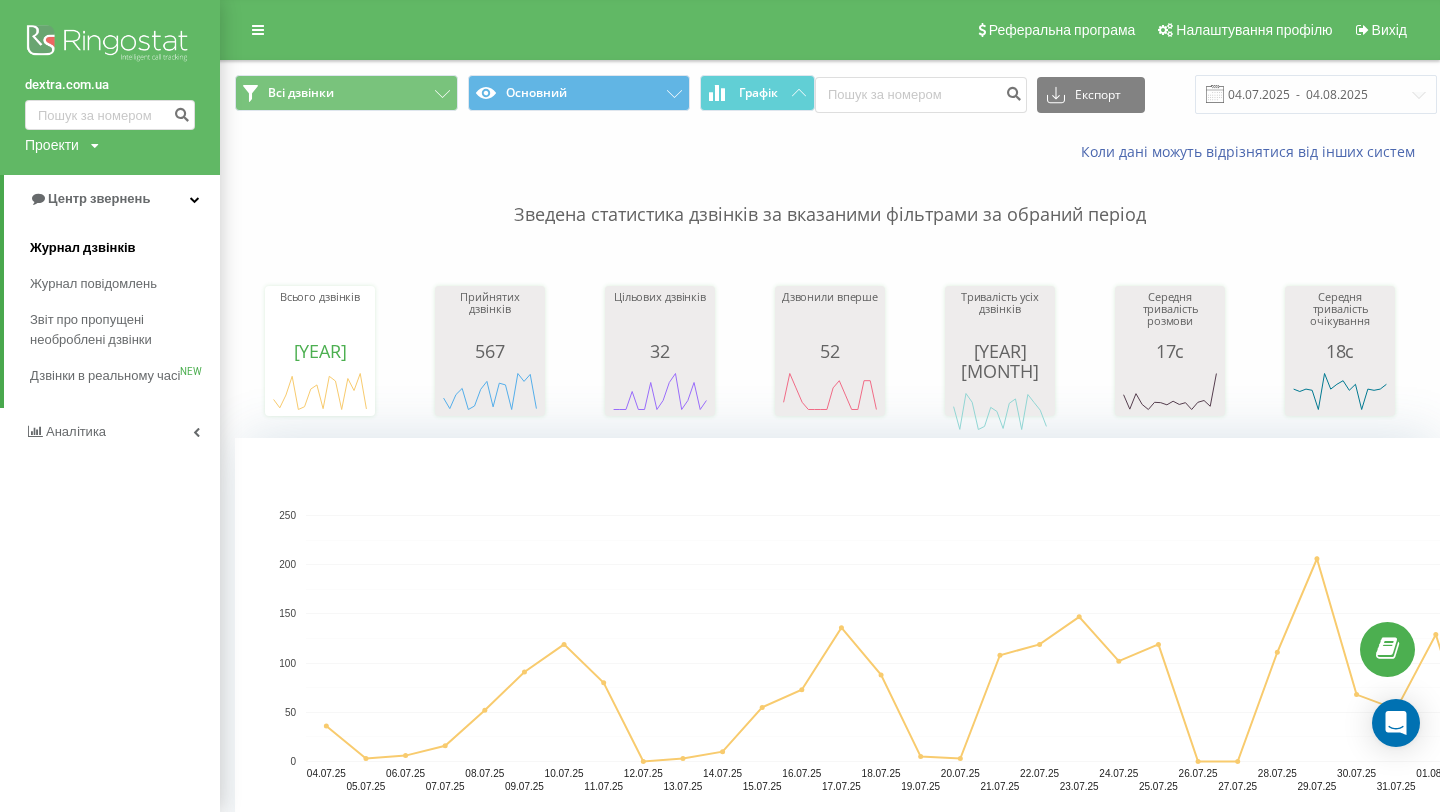 click on "Журнал дзвінків" at bounding box center (125, 248) 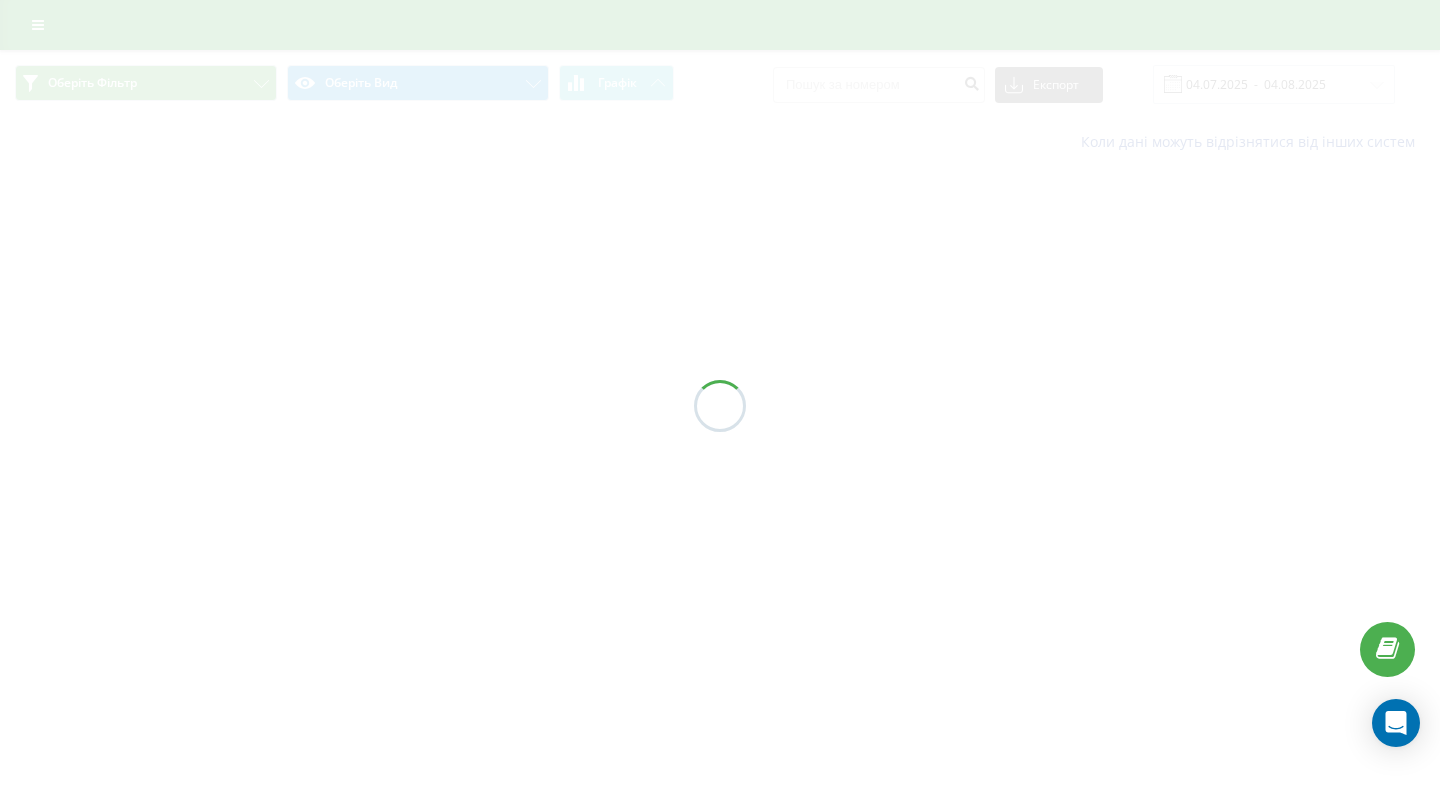 scroll, scrollTop: 0, scrollLeft: 0, axis: both 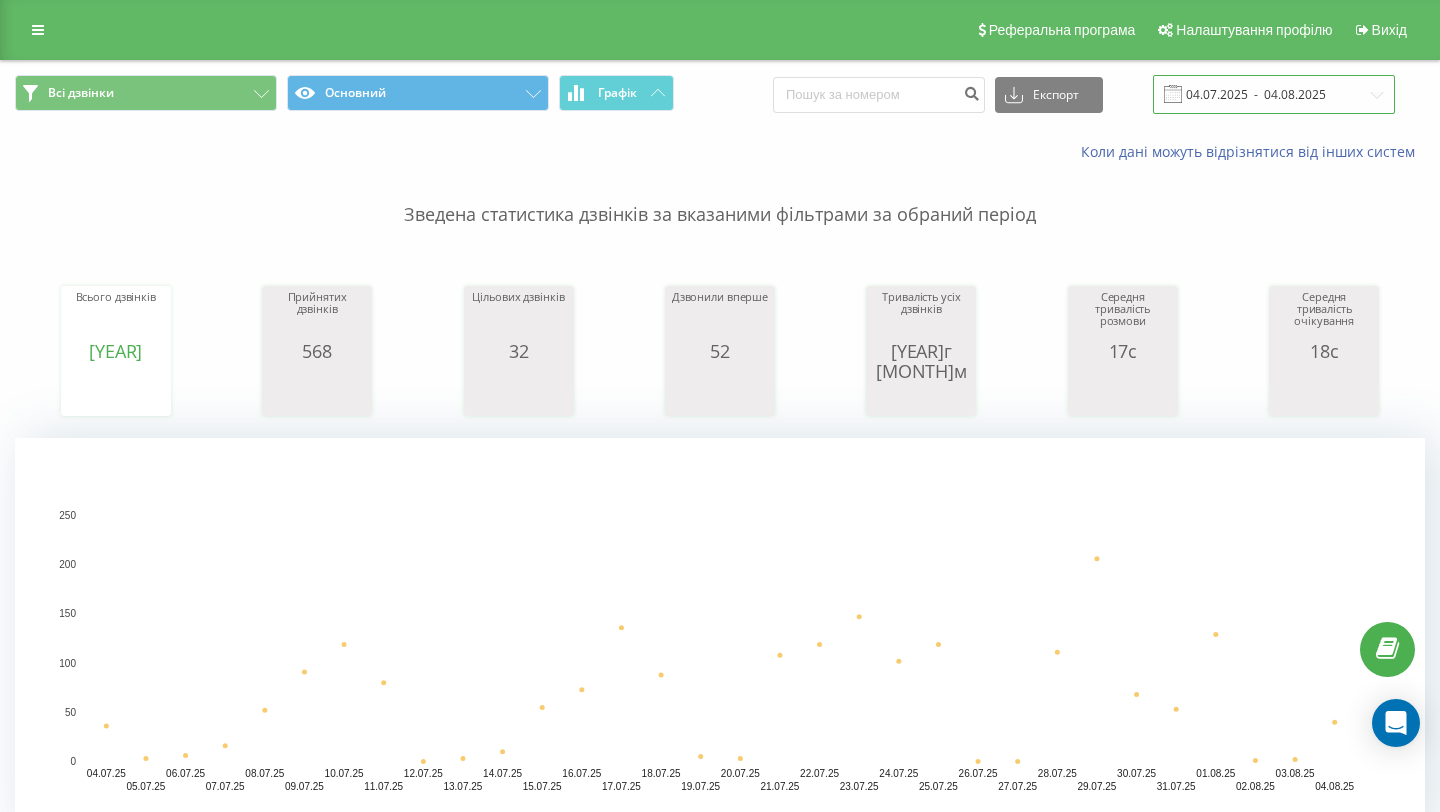 click on "04.07.2025  -  04.08.2025" at bounding box center [1274, 94] 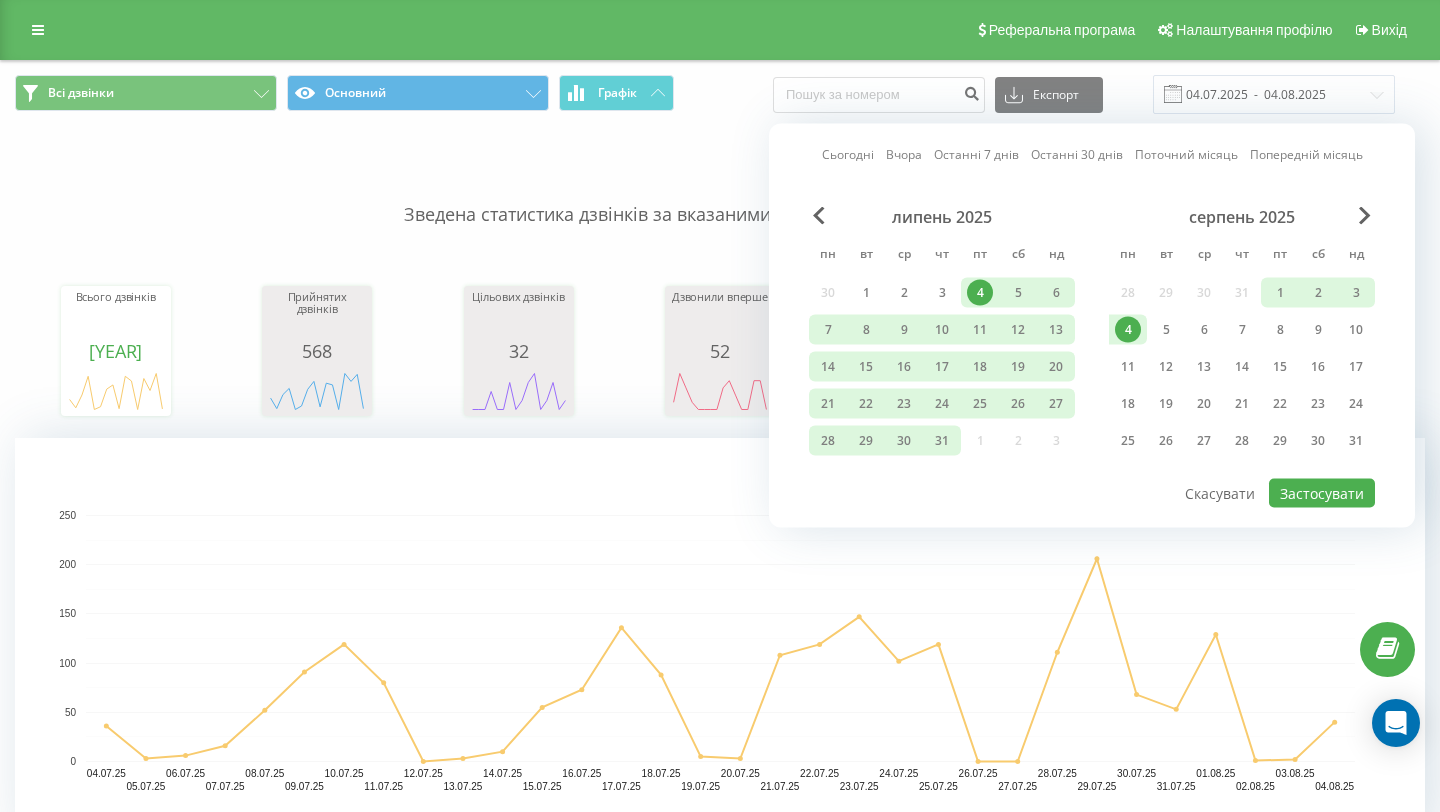 click on "4" at bounding box center (1128, 330) 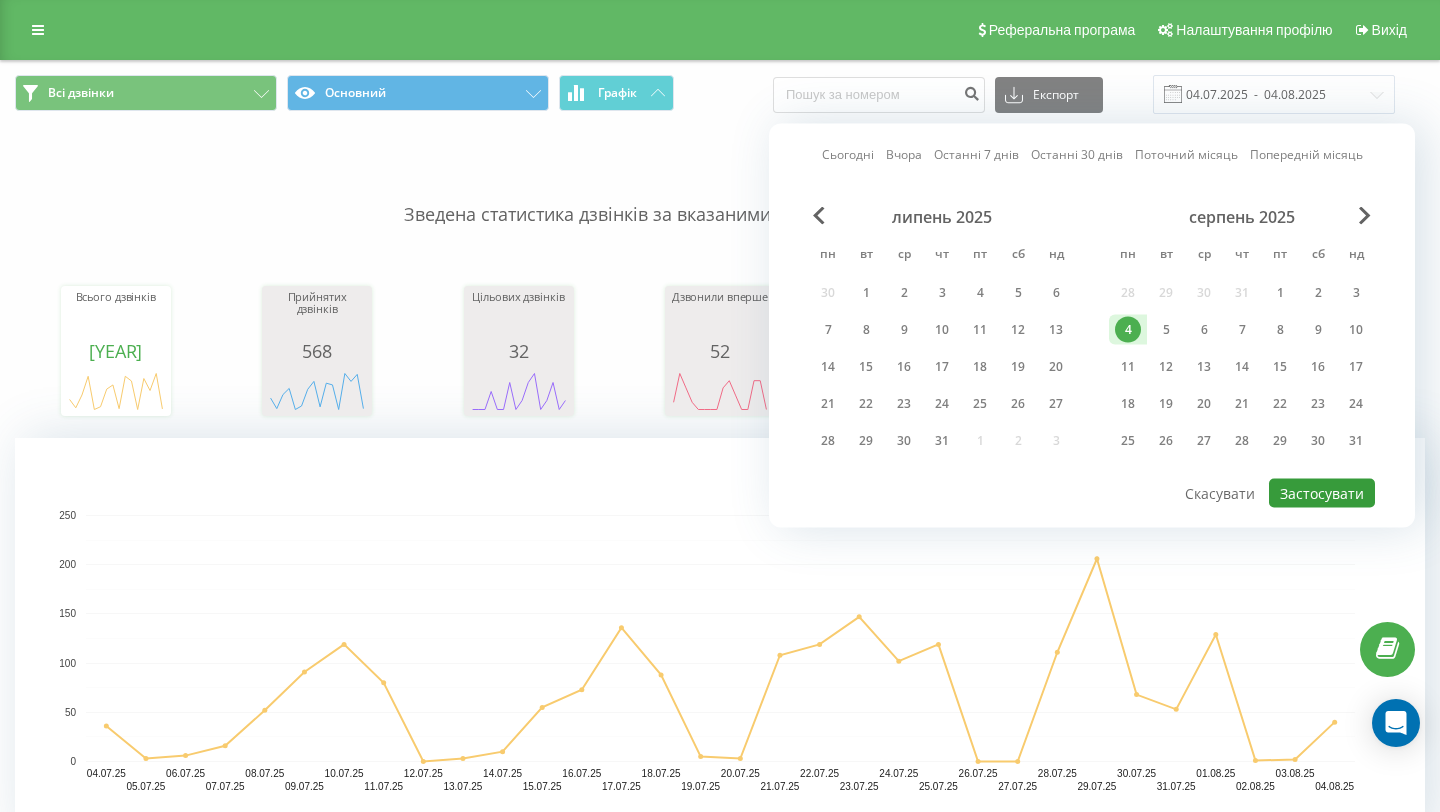 click on "Застосувати" at bounding box center [1322, 493] 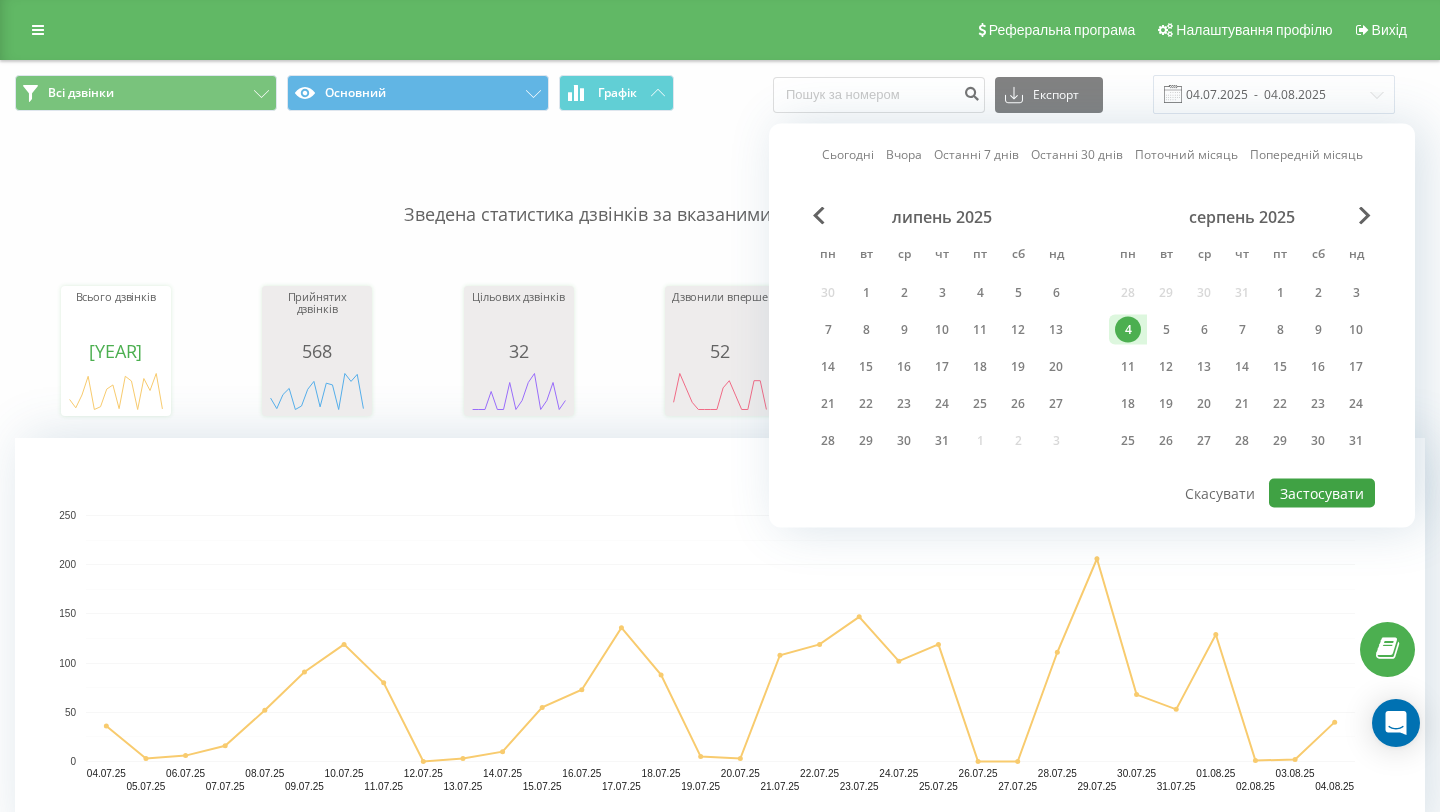 type on "04.08.2025  -  04.08.2025" 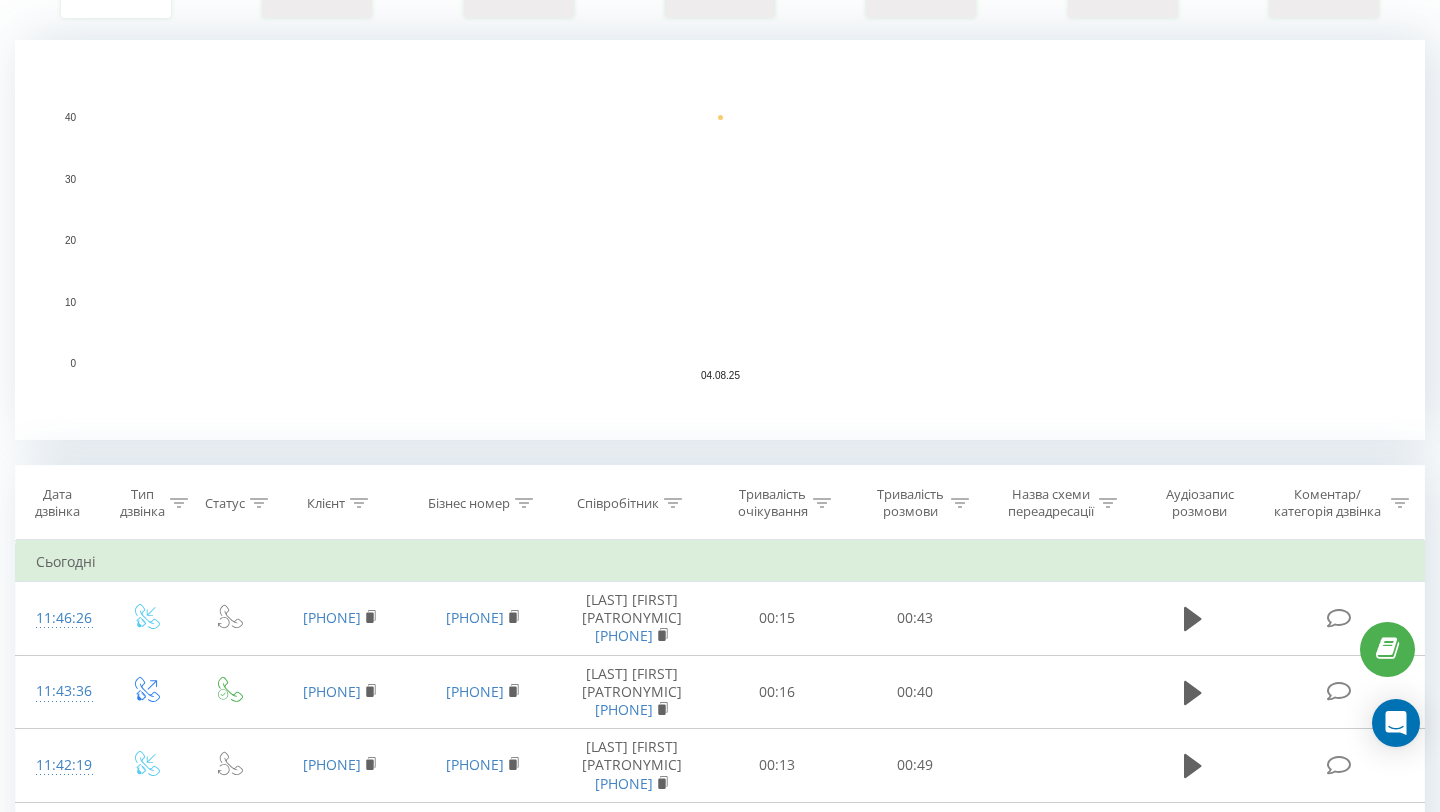 scroll, scrollTop: 397, scrollLeft: 0, axis: vertical 